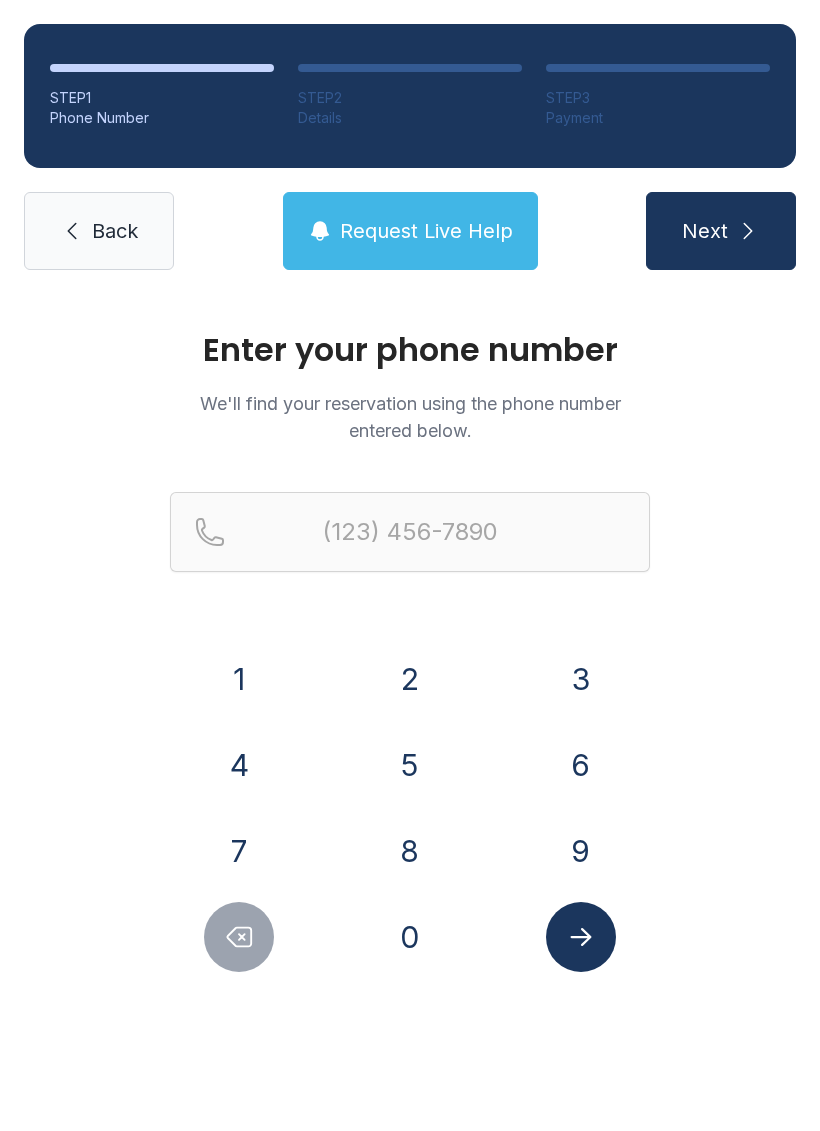 scroll, scrollTop: 0, scrollLeft: 0, axis: both 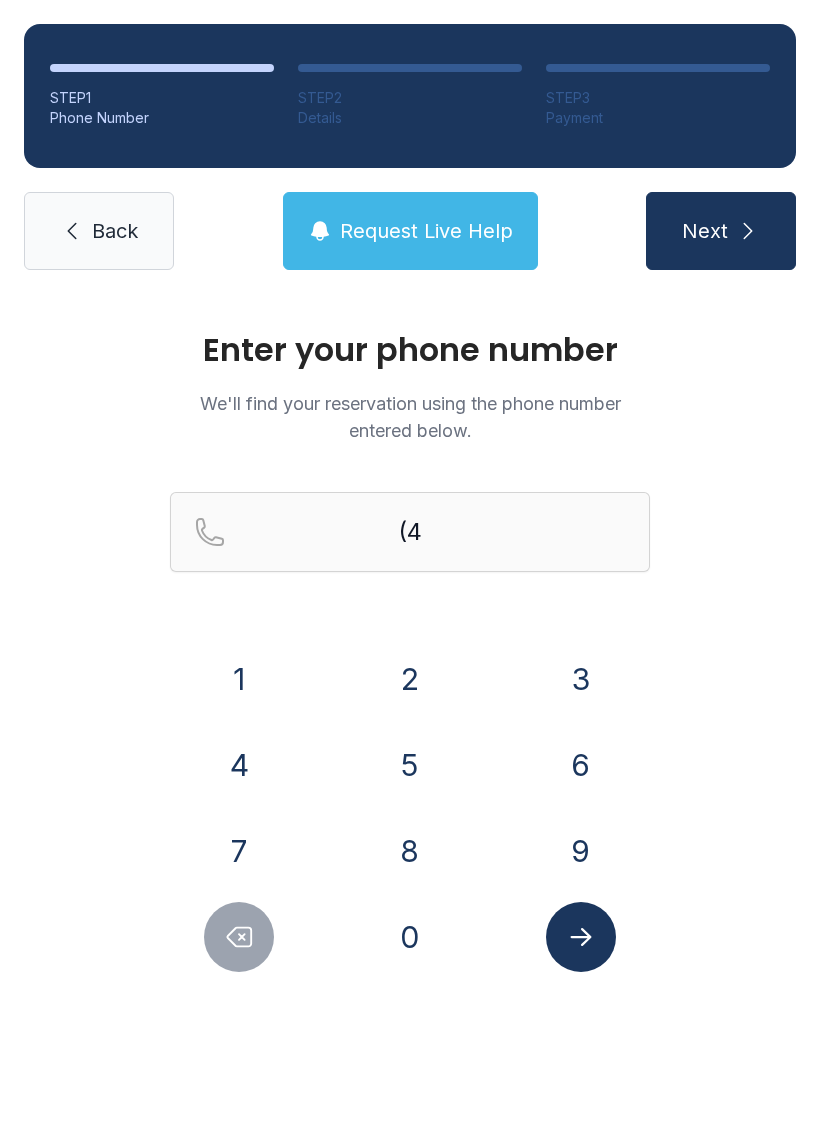 click on "7" at bounding box center [239, 679] 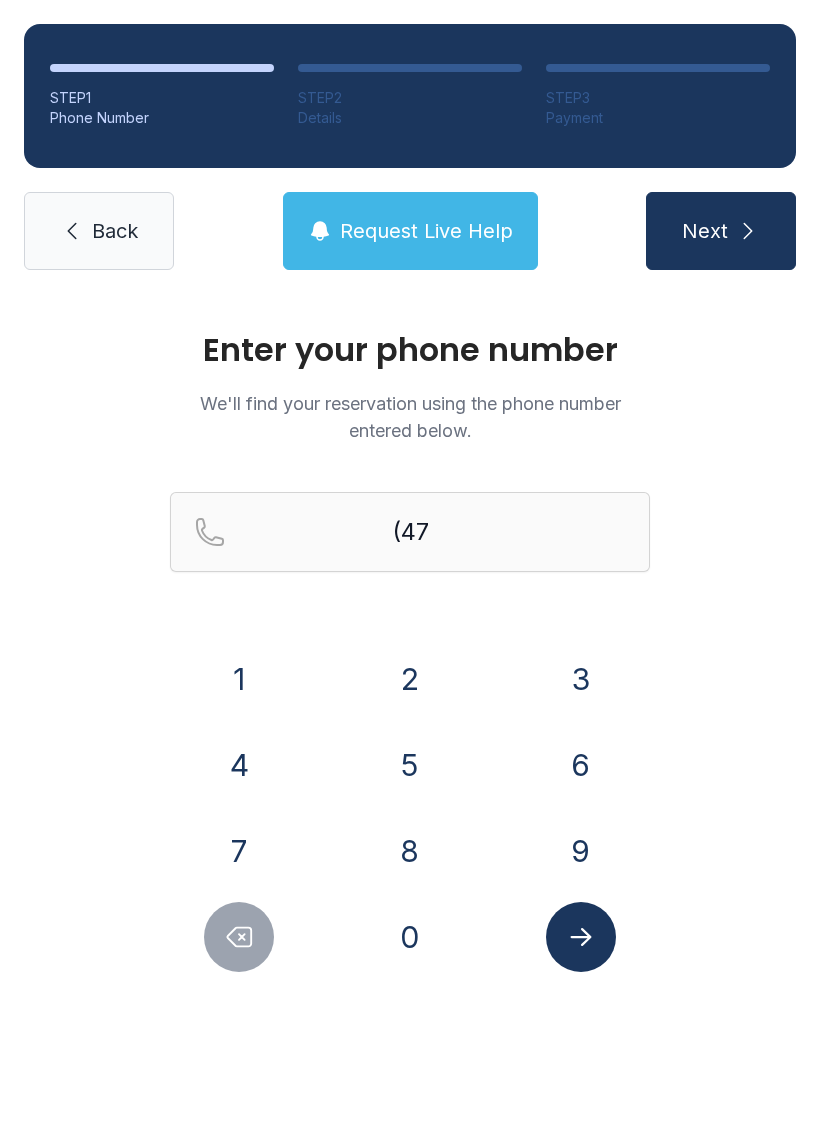 click on "0" at bounding box center (239, 679) 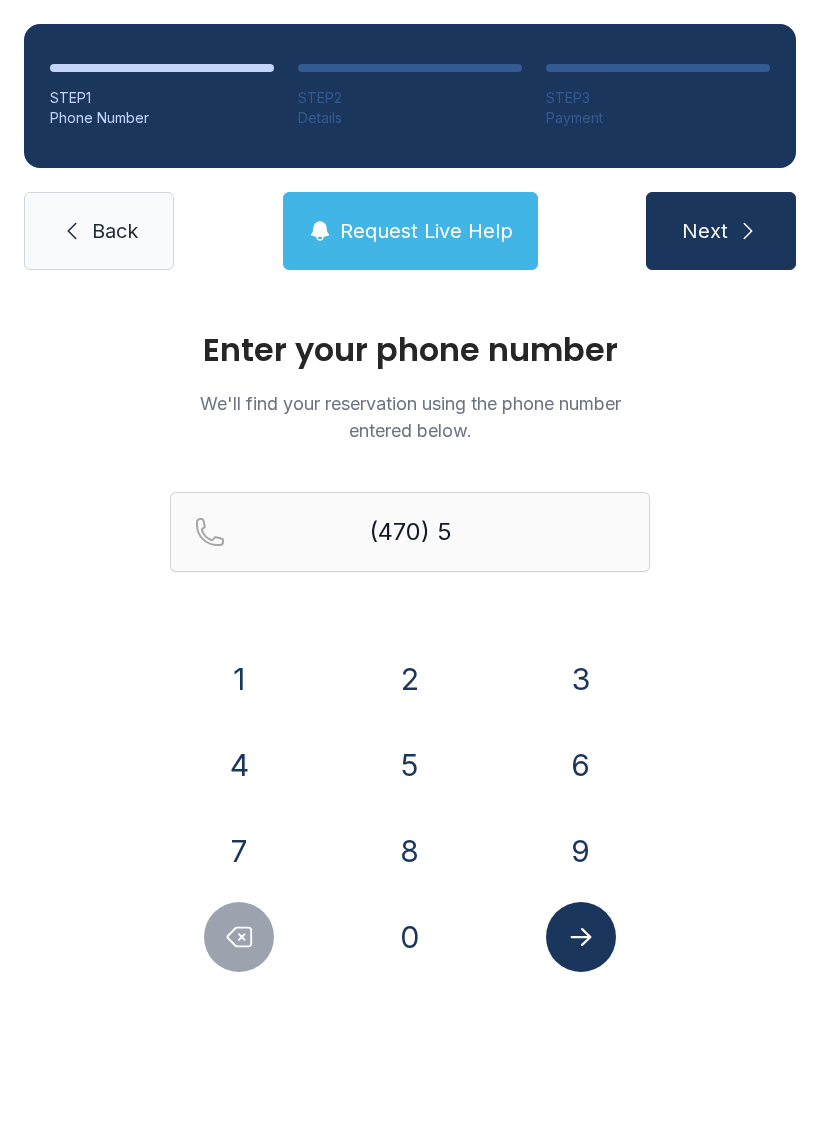click on "5" at bounding box center [239, 679] 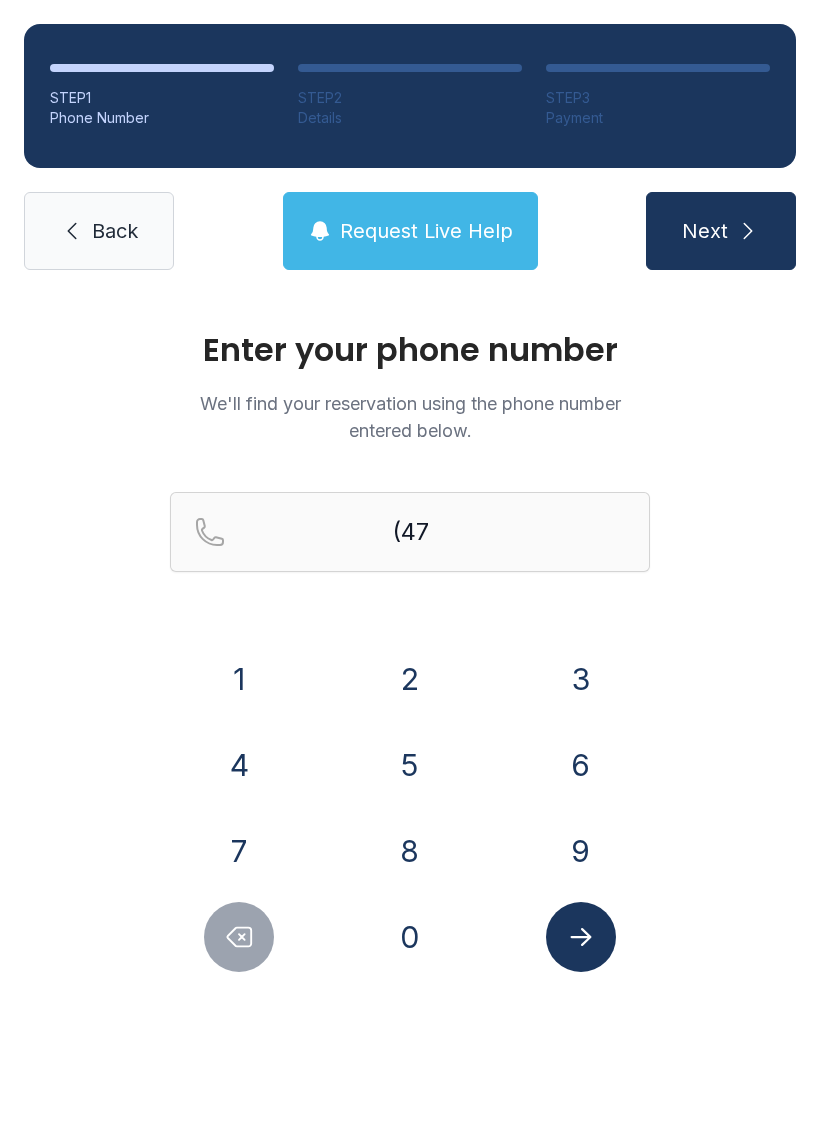 click on "2" at bounding box center (239, 679) 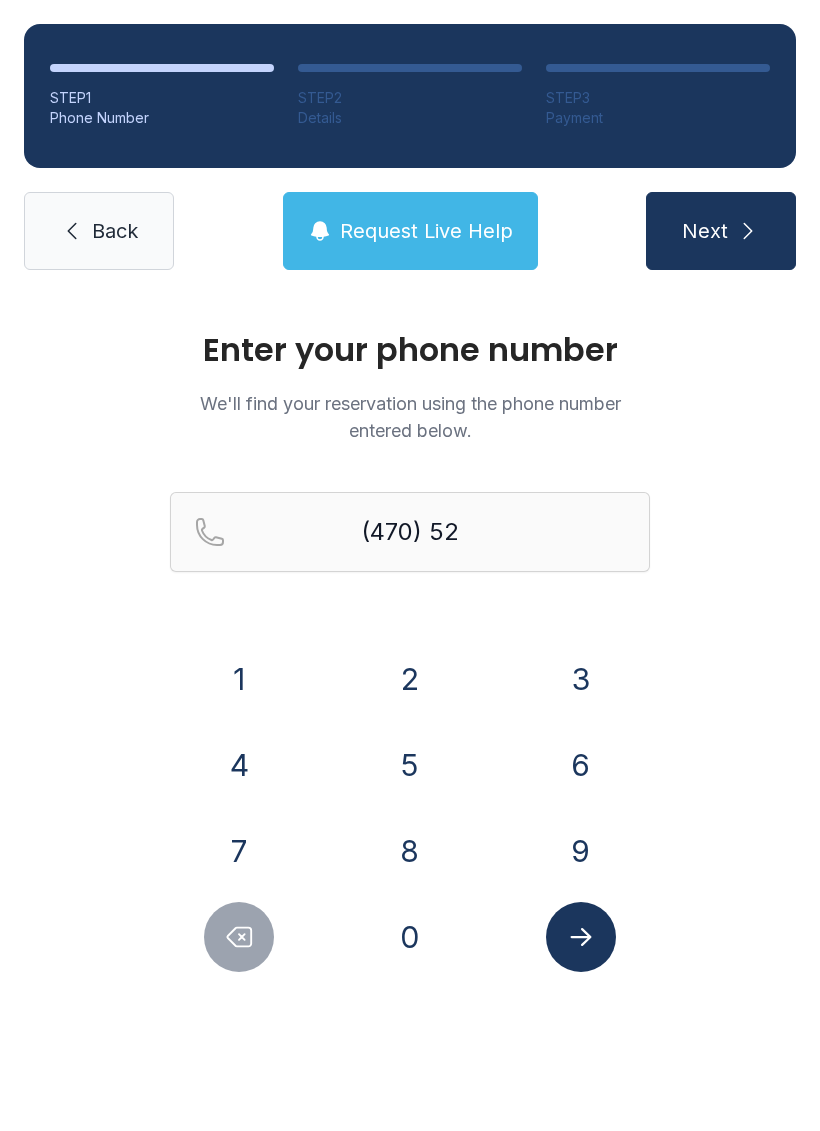 click on "6" at bounding box center [239, 679] 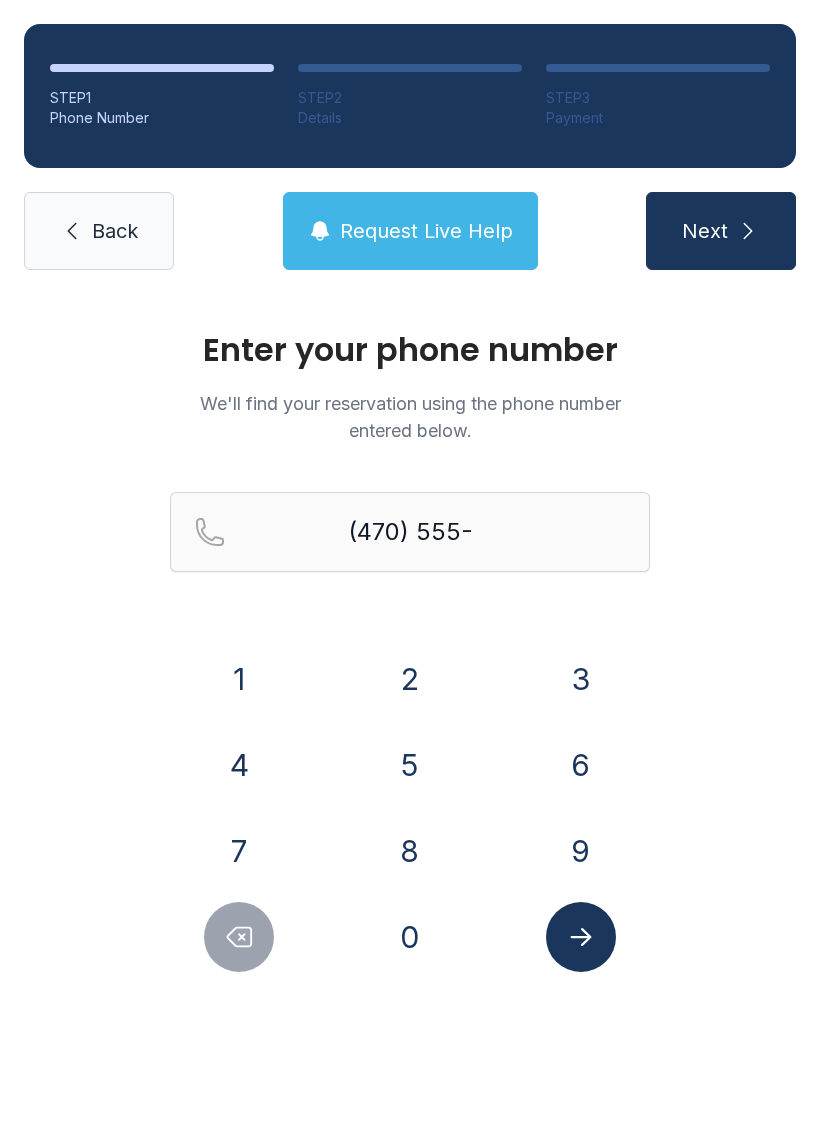 click on "1" at bounding box center (239, 679) 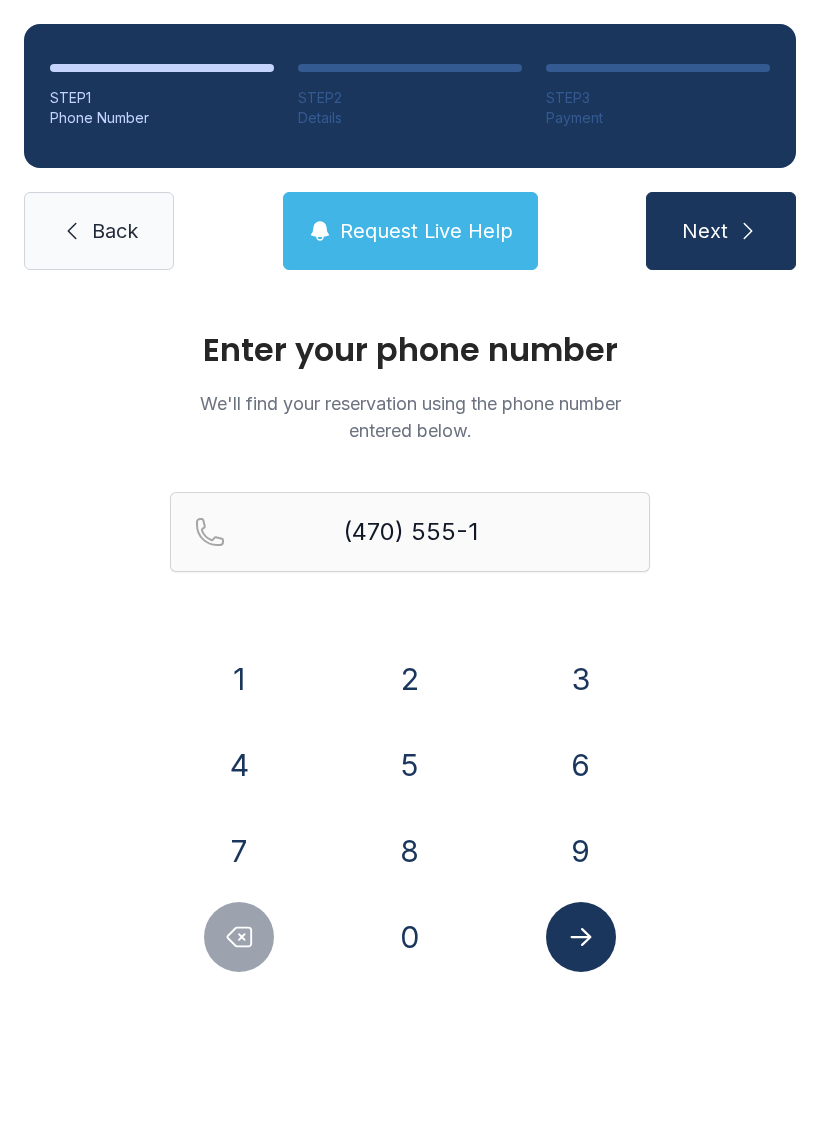click on "1" at bounding box center (239, 679) 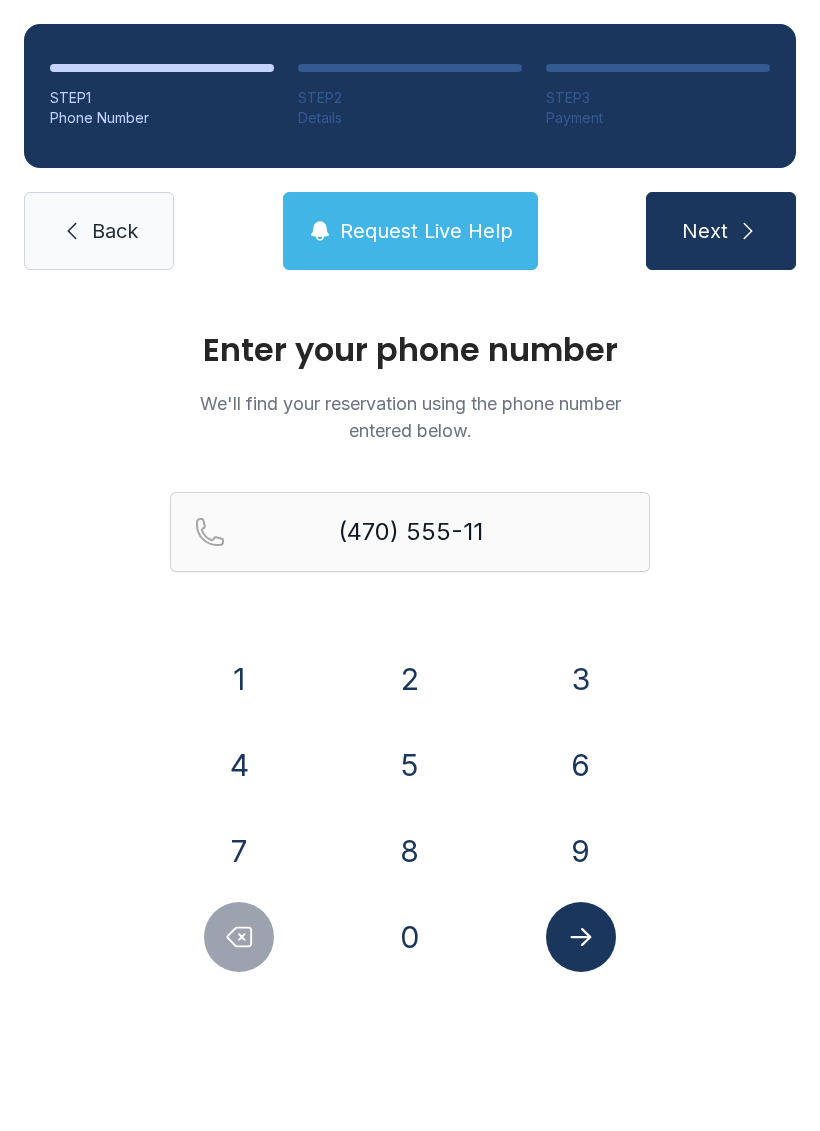 click on "6" at bounding box center (239, 679) 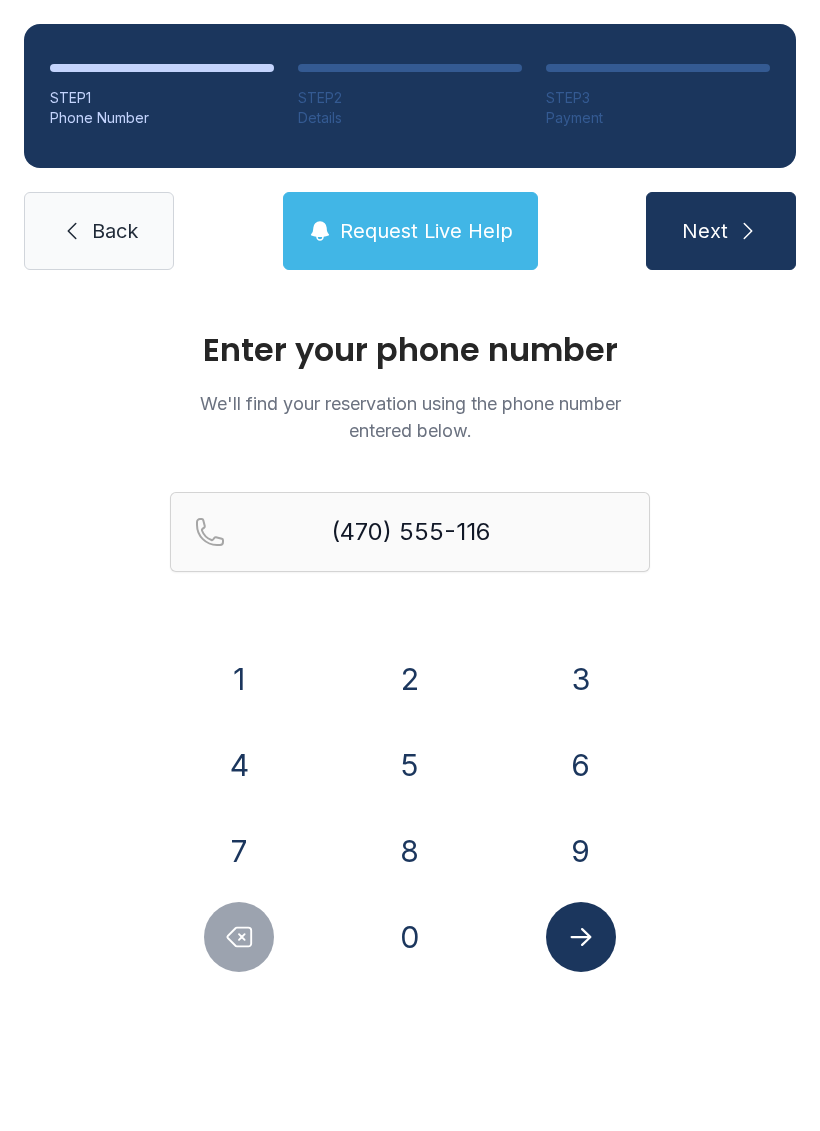 click at bounding box center [581, 937] 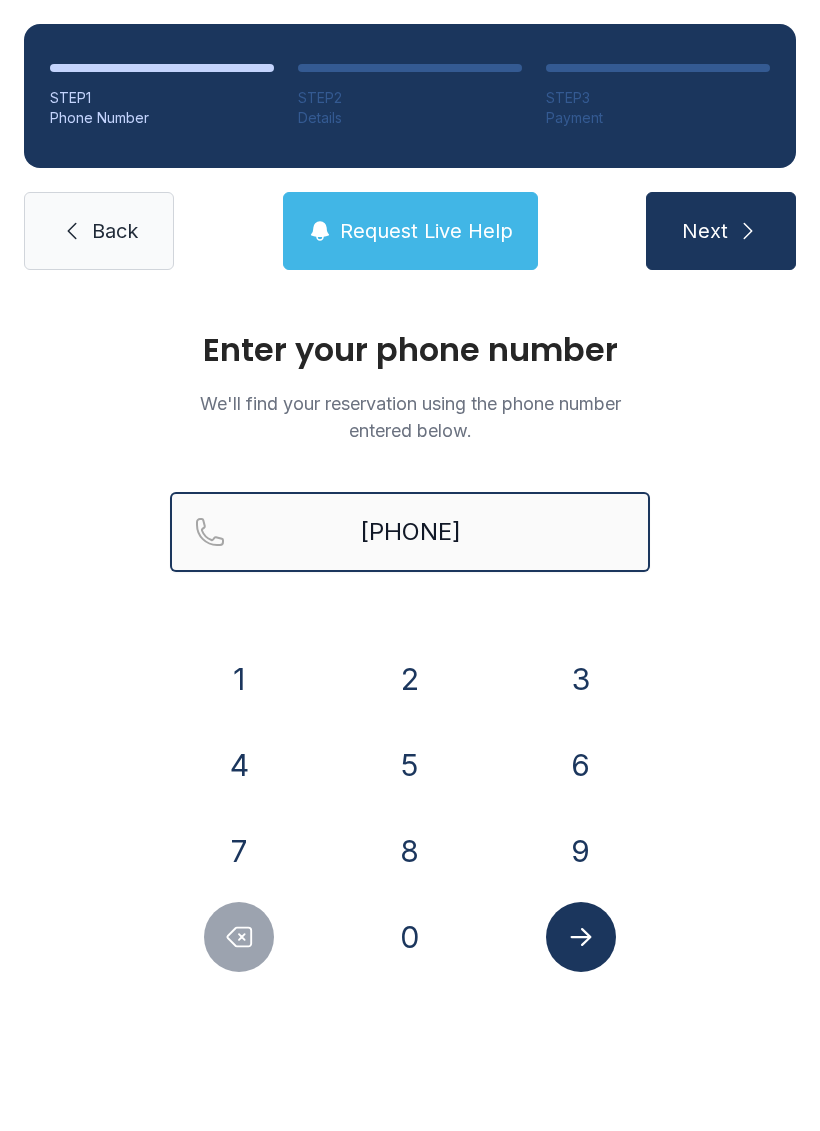click on "Next" at bounding box center (721, 231) 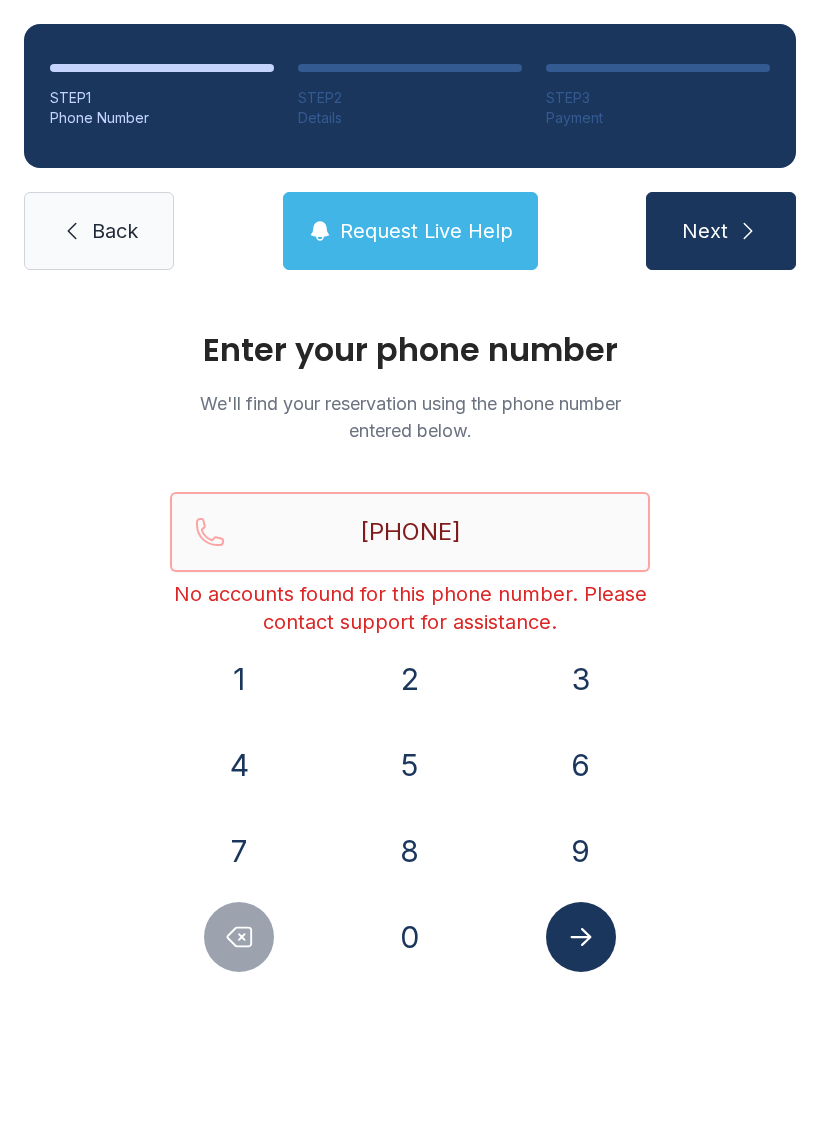 click on "[PHONE]" at bounding box center [410, 532] 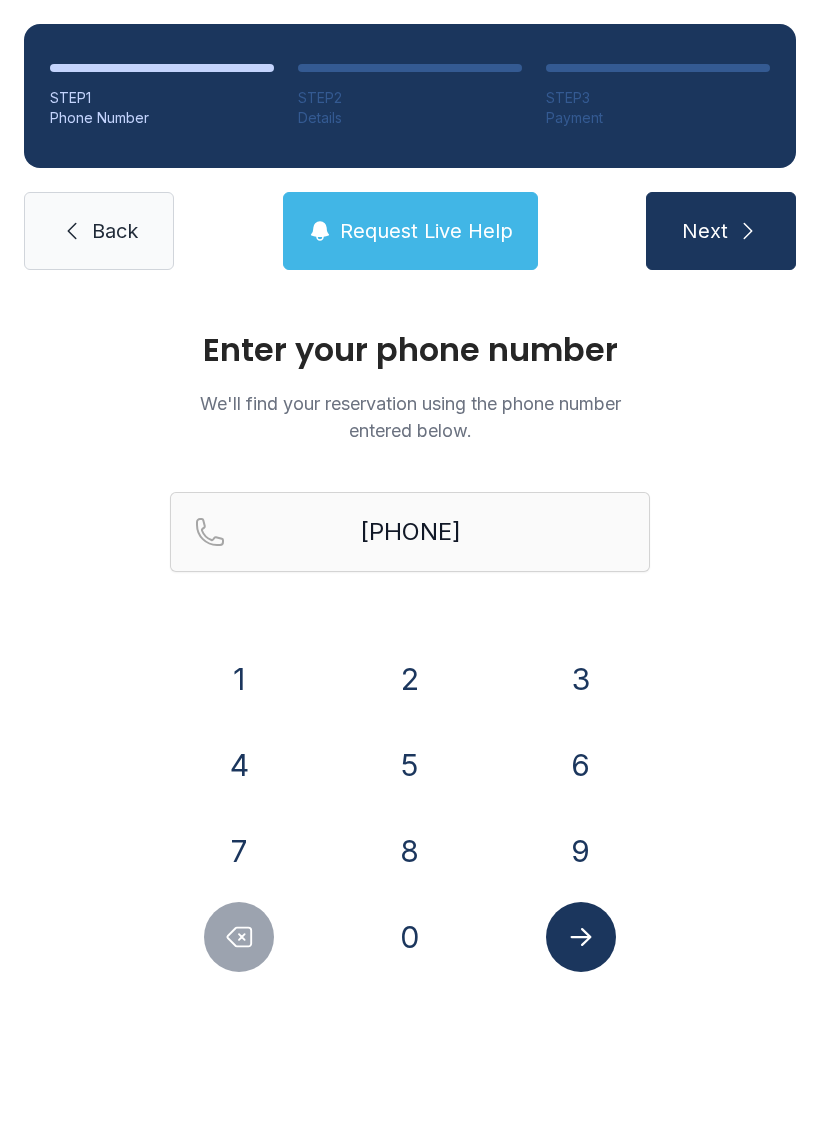 click on "Next" at bounding box center [721, 231] 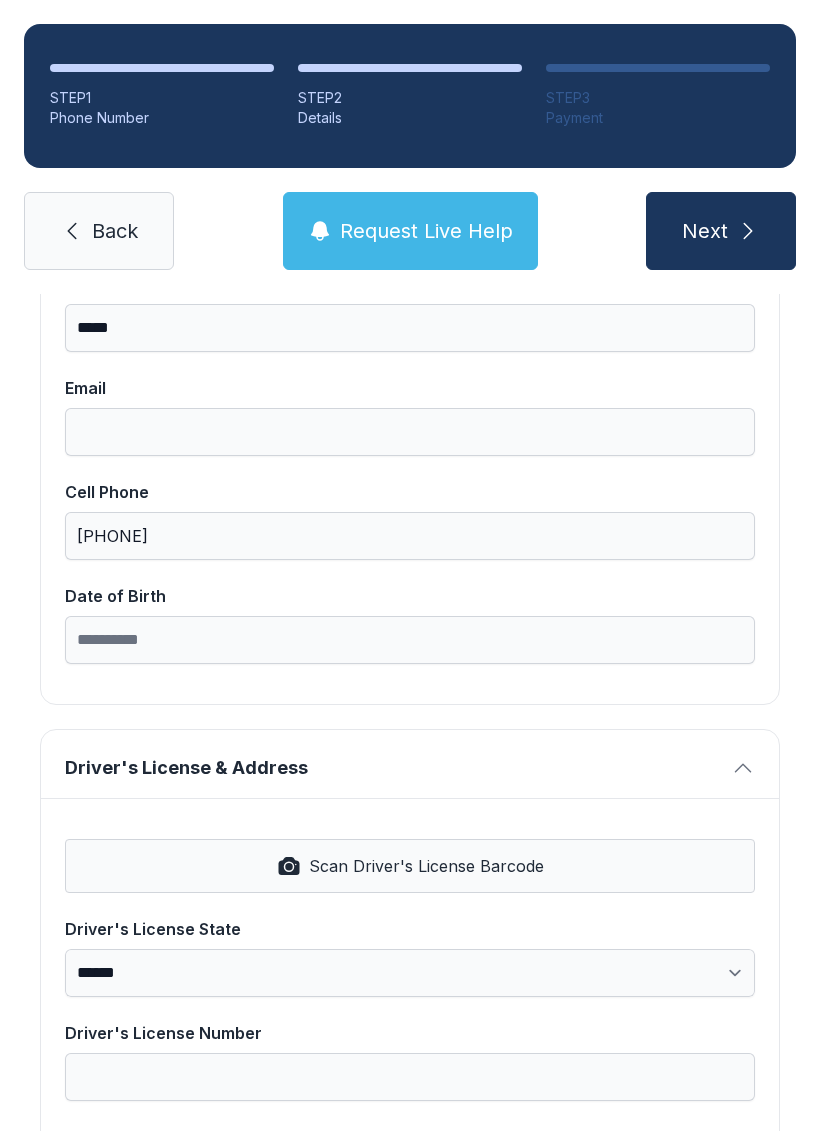 scroll, scrollTop: 360, scrollLeft: 0, axis: vertical 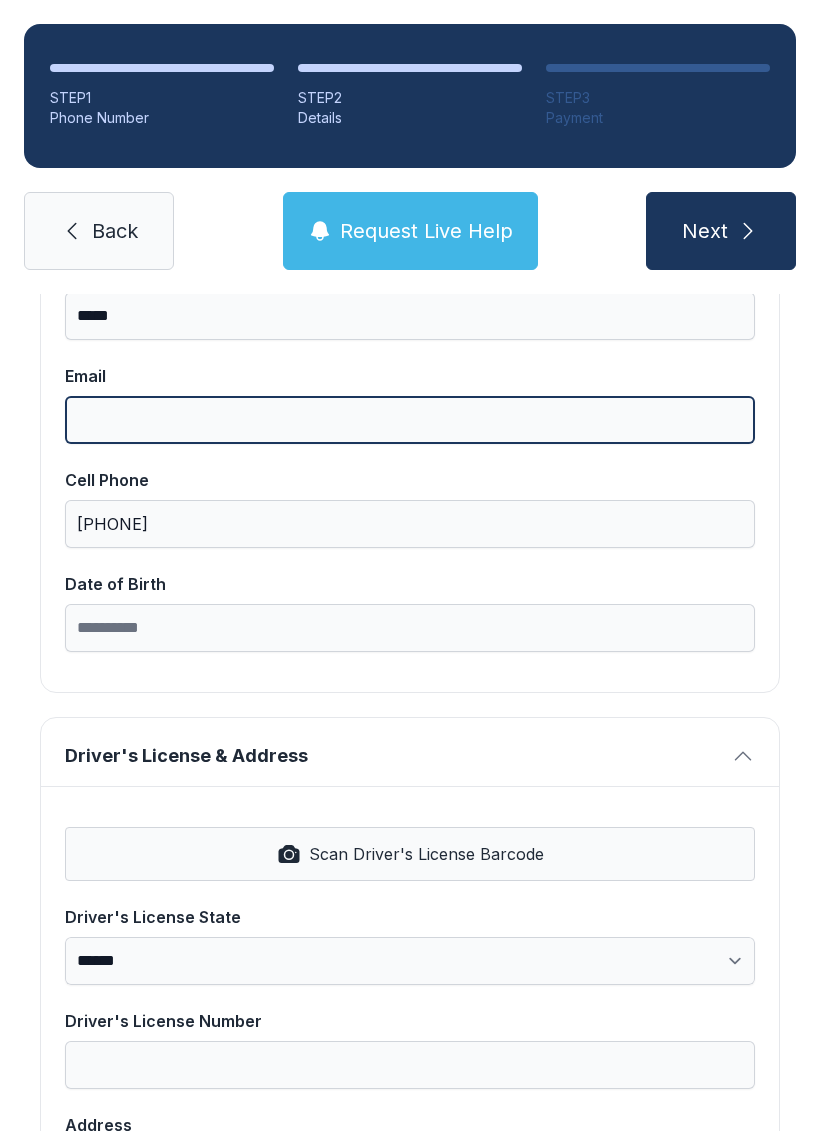 click on "Email" at bounding box center [410, 420] 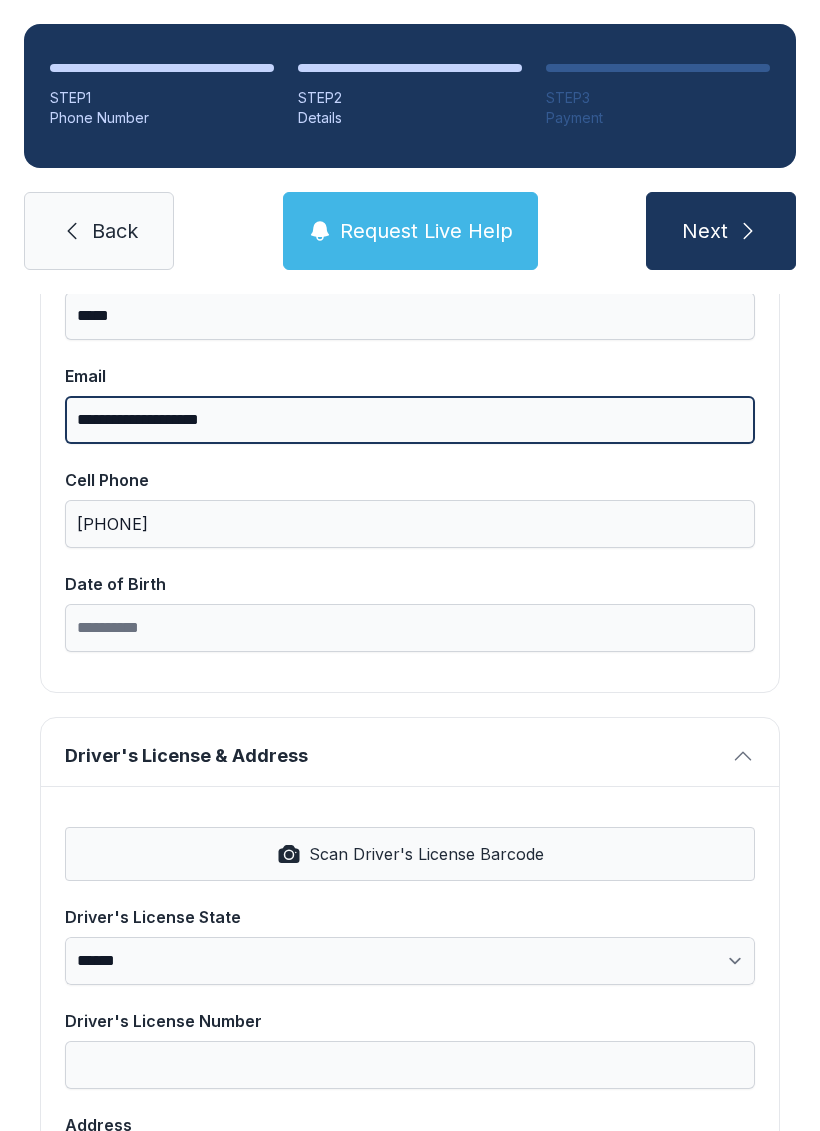 type on "**********" 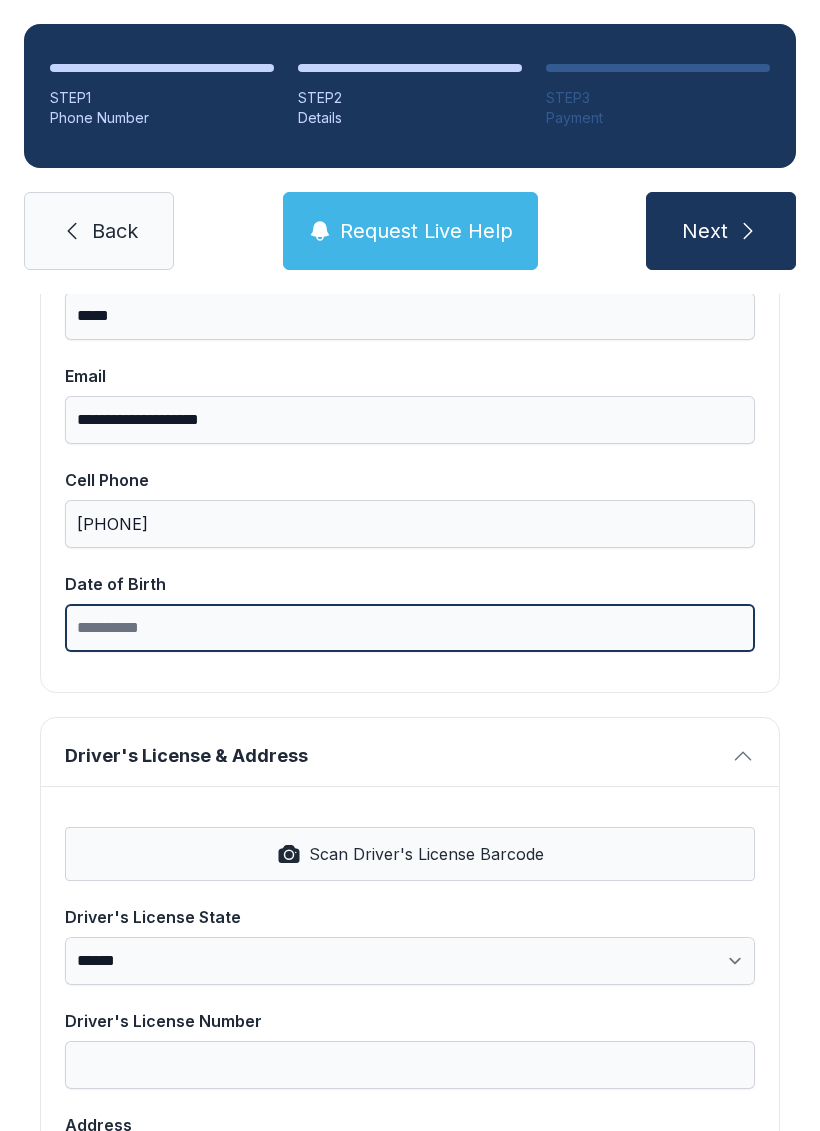 click on "Date of Birth" at bounding box center [410, 628] 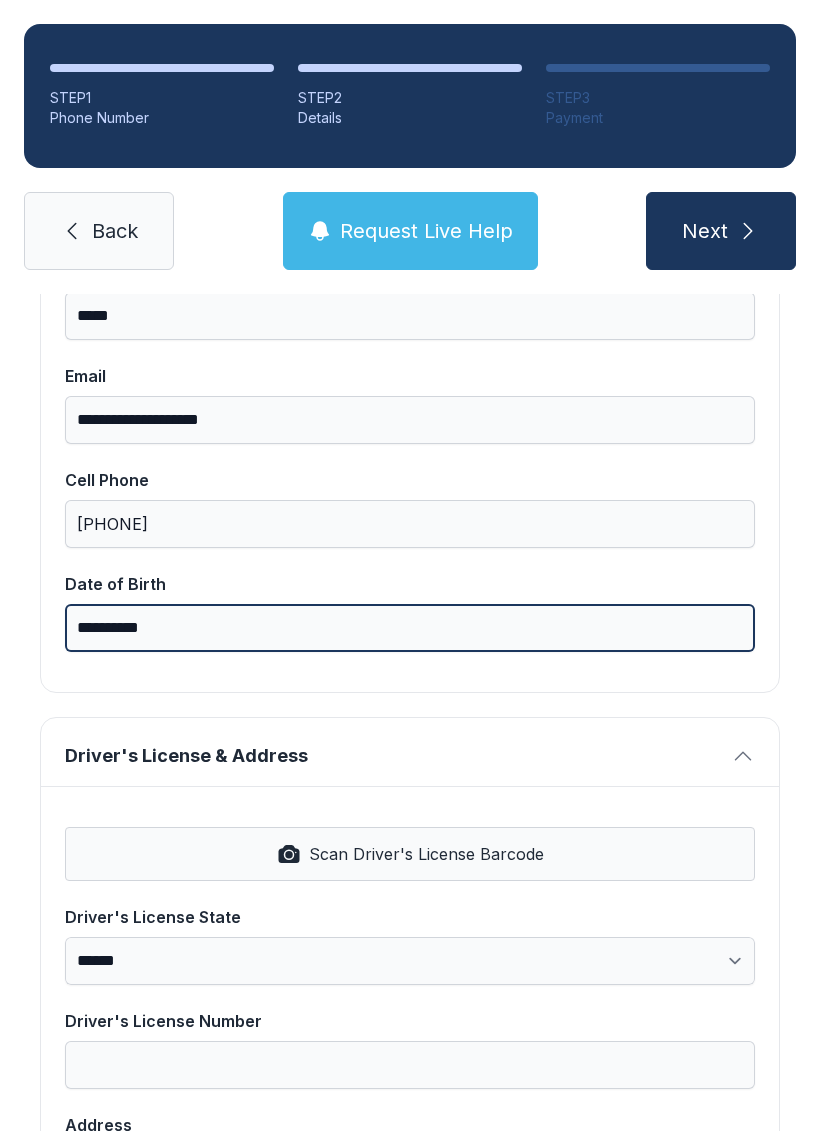 type on "**********" 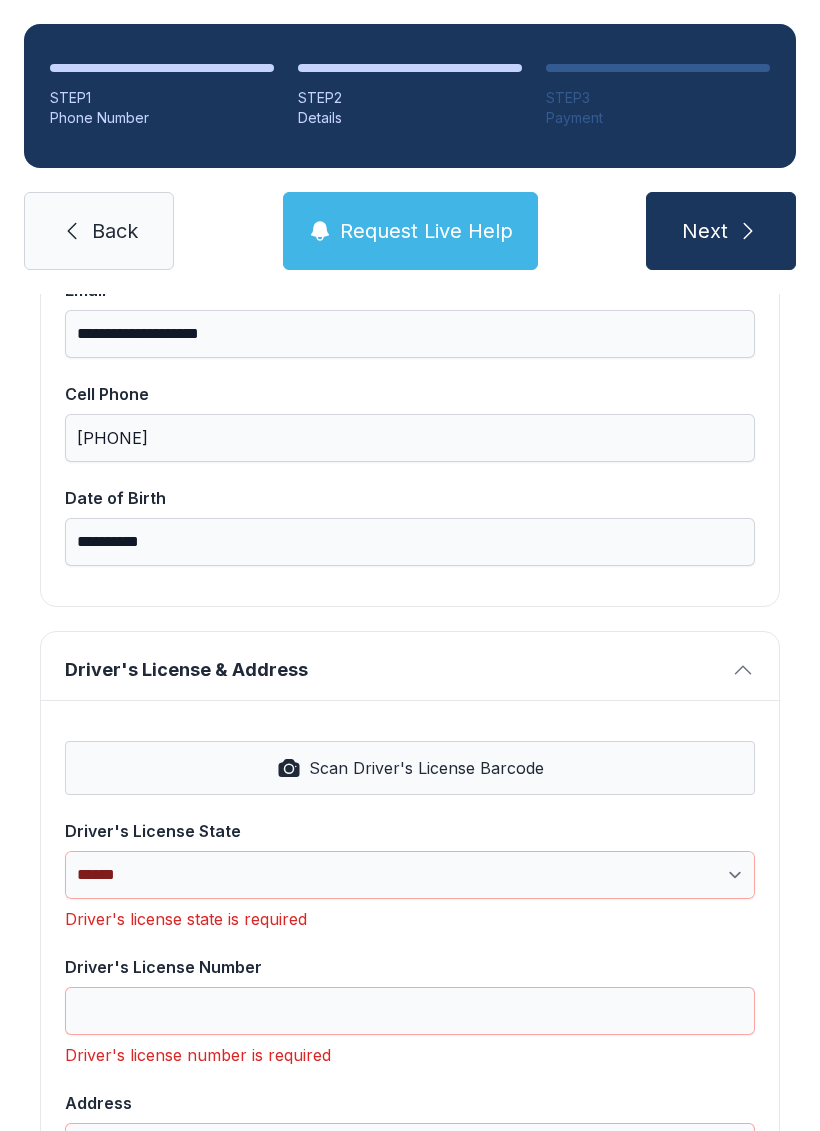 scroll, scrollTop: 620, scrollLeft: 0, axis: vertical 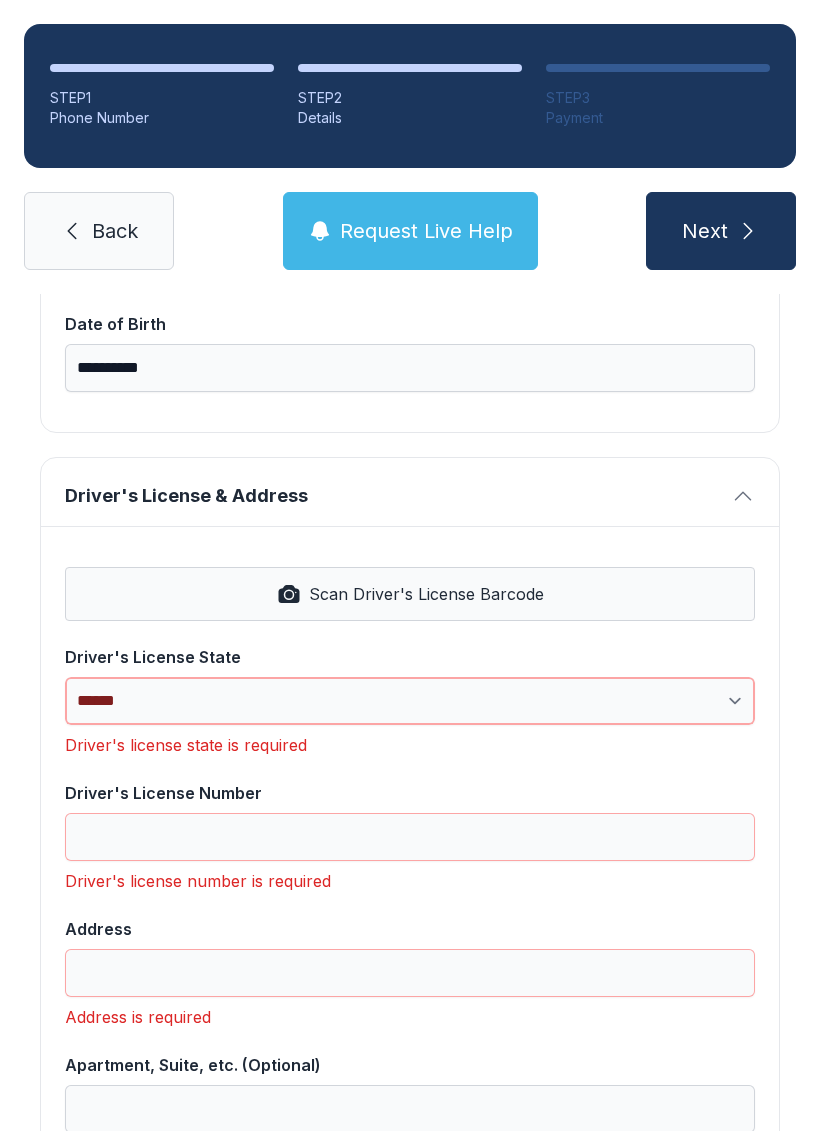 click on "**********" at bounding box center [410, 701] 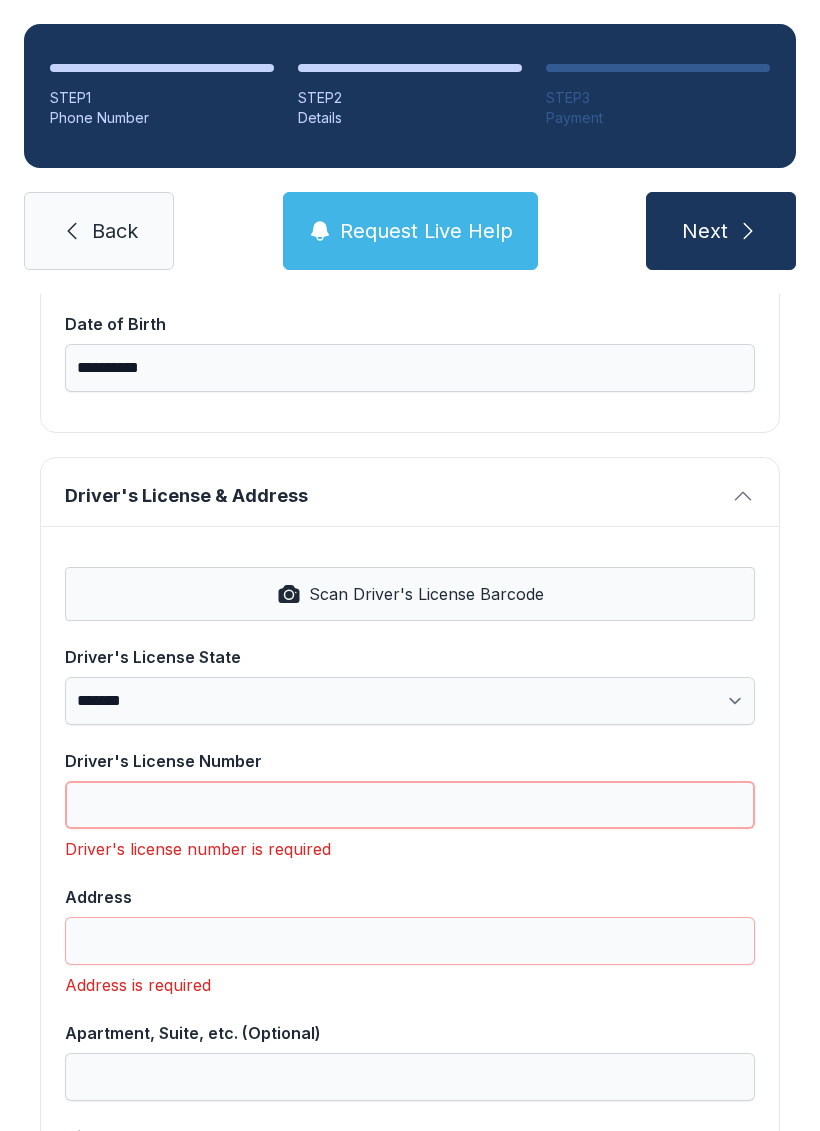 click on "Driver's License Number" at bounding box center [410, 805] 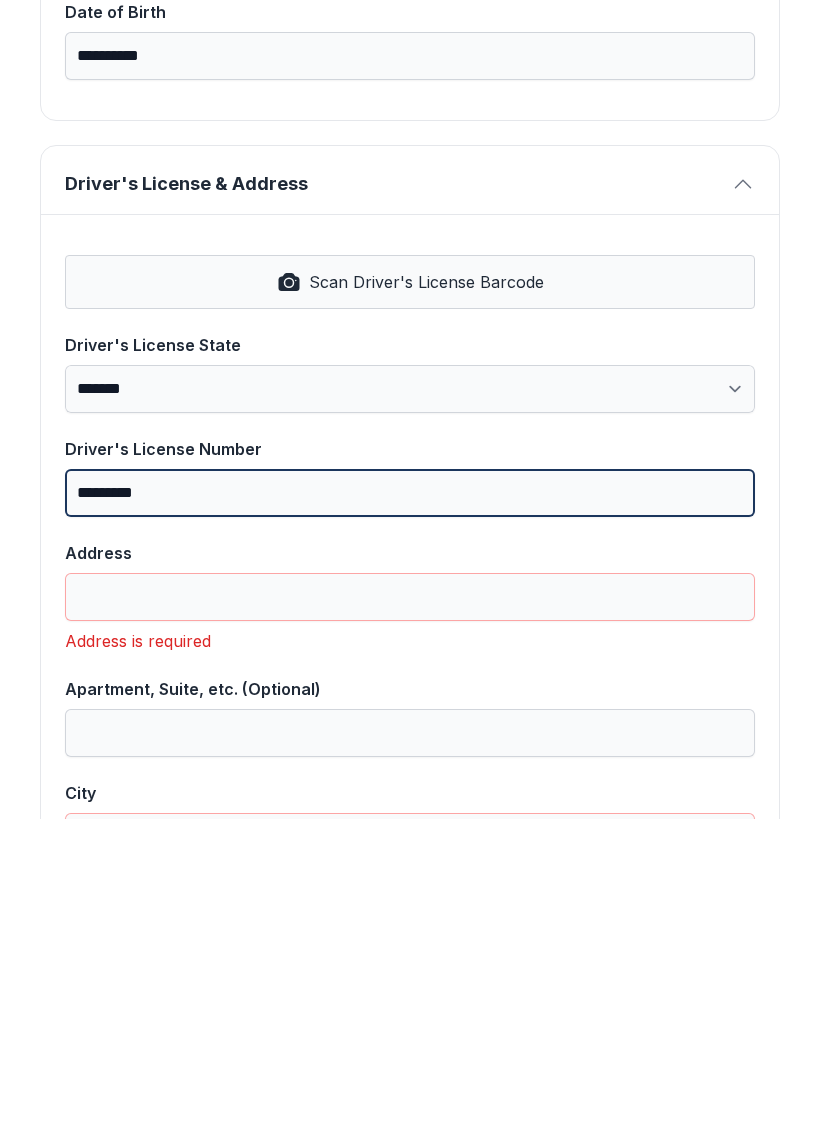 type on "*********" 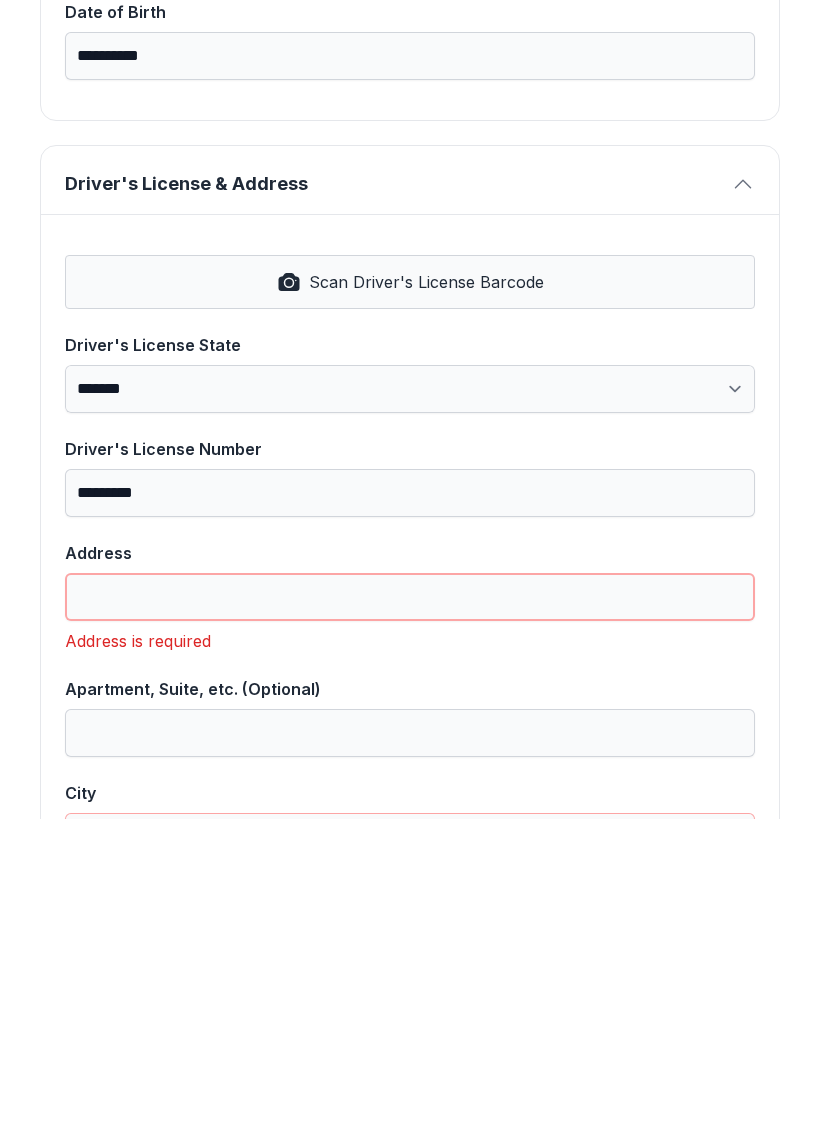 click on "Address" at bounding box center [410, 909] 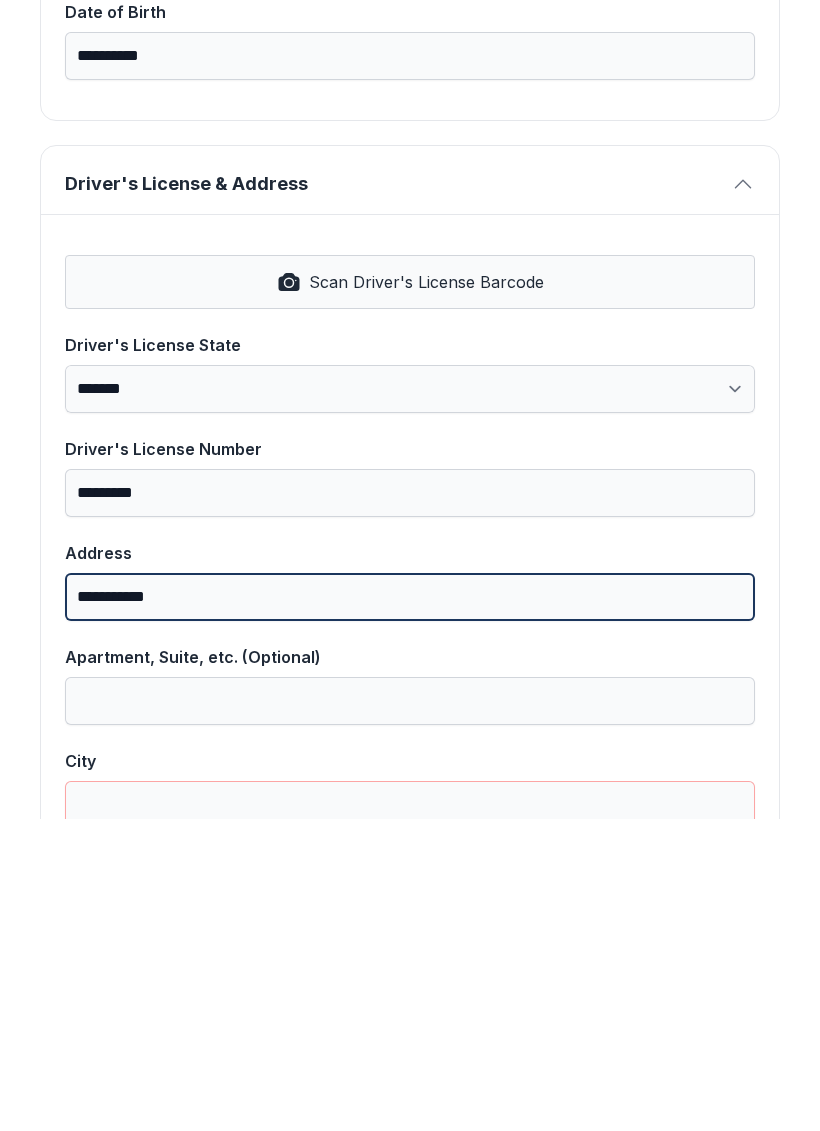 type on "**********" 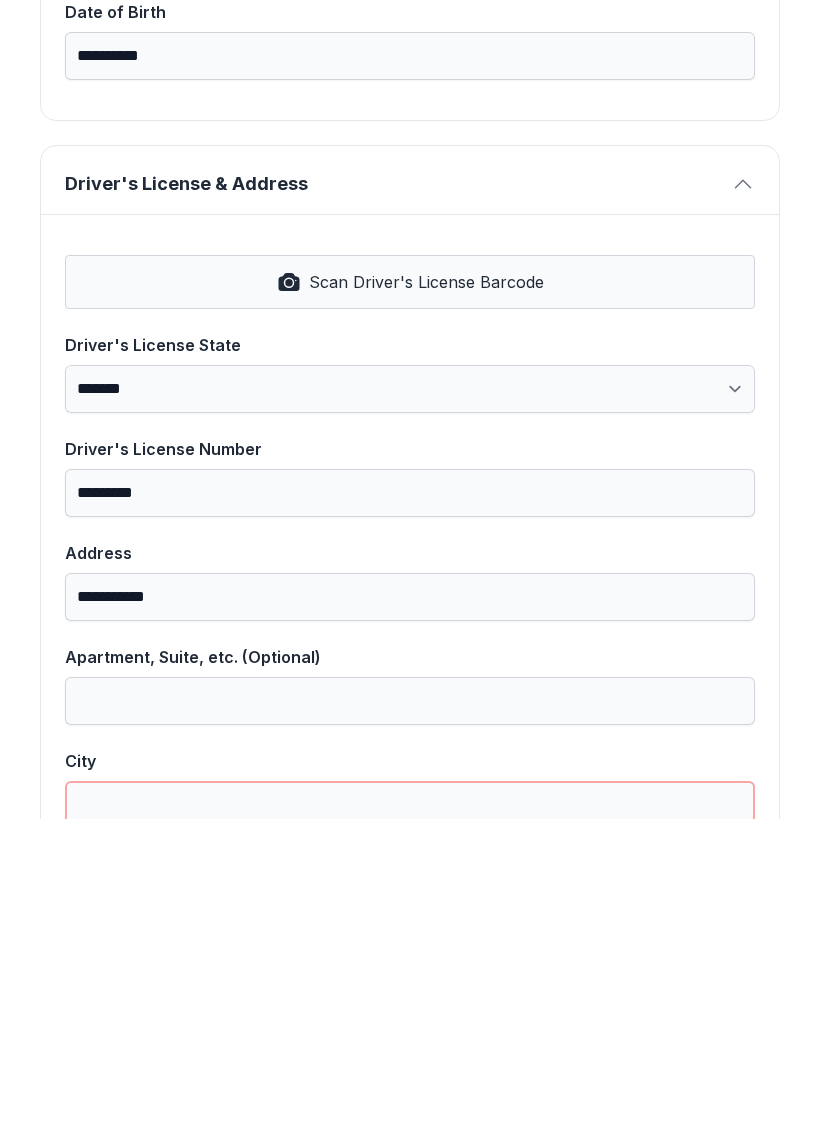 click on "City" at bounding box center (410, 1117) 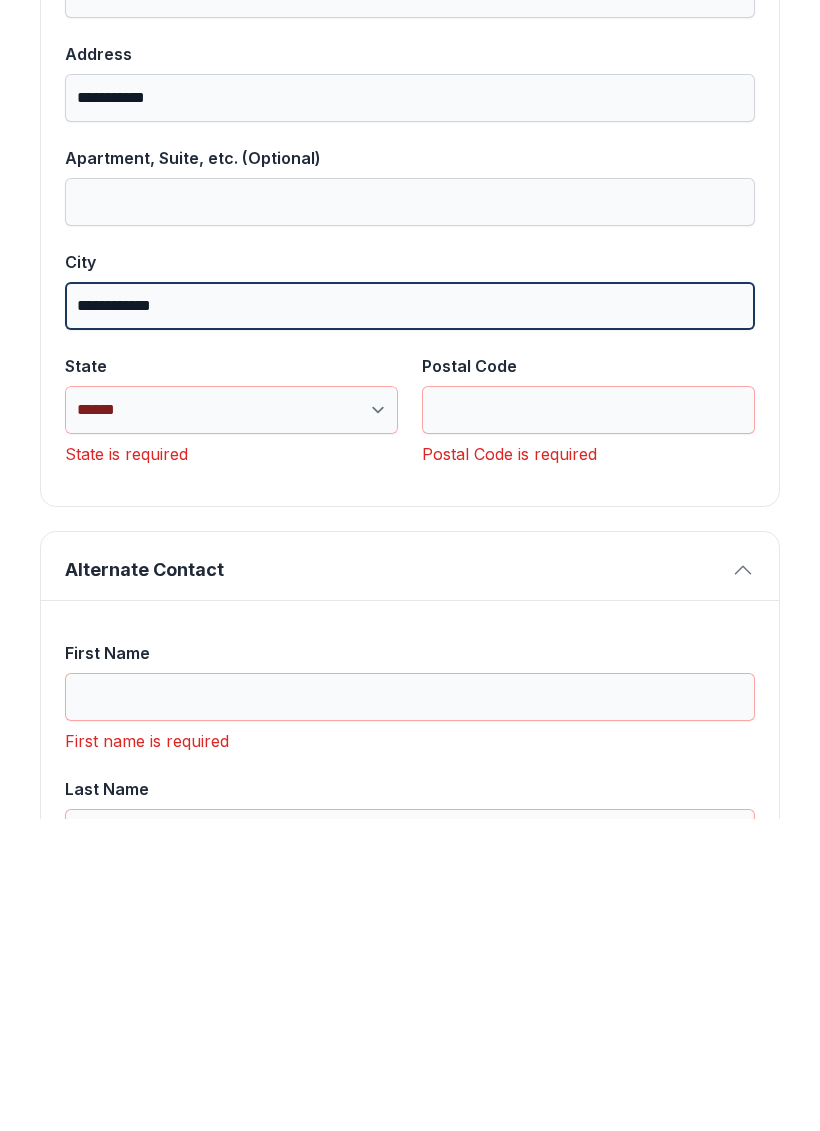 scroll, scrollTop: 1122, scrollLeft: 0, axis: vertical 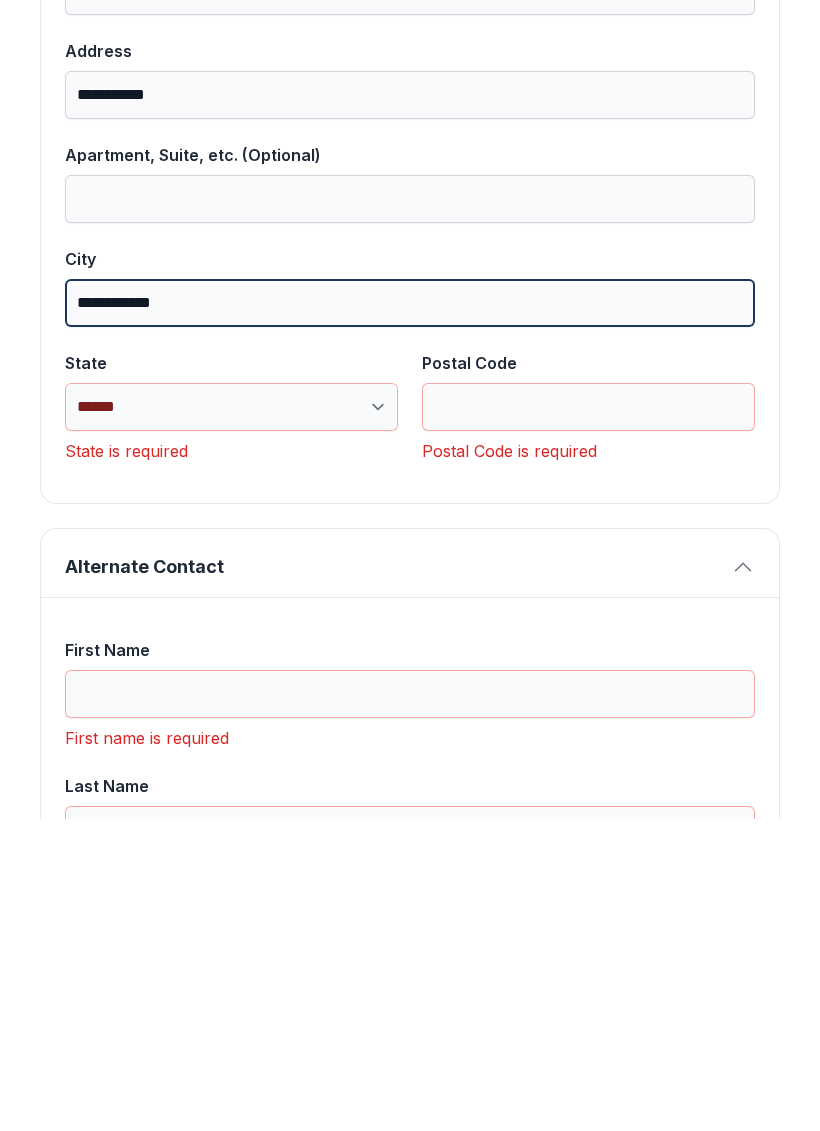 type on "**********" 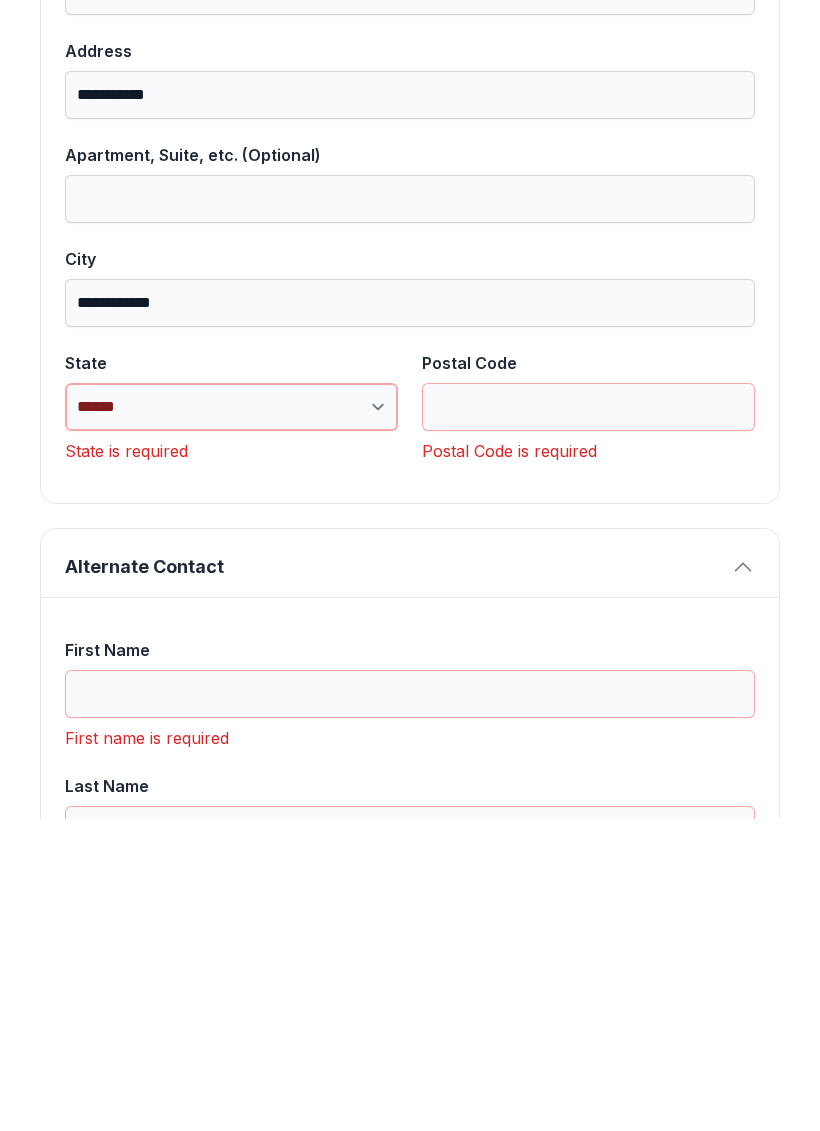 click on "**********" at bounding box center [231, 719] 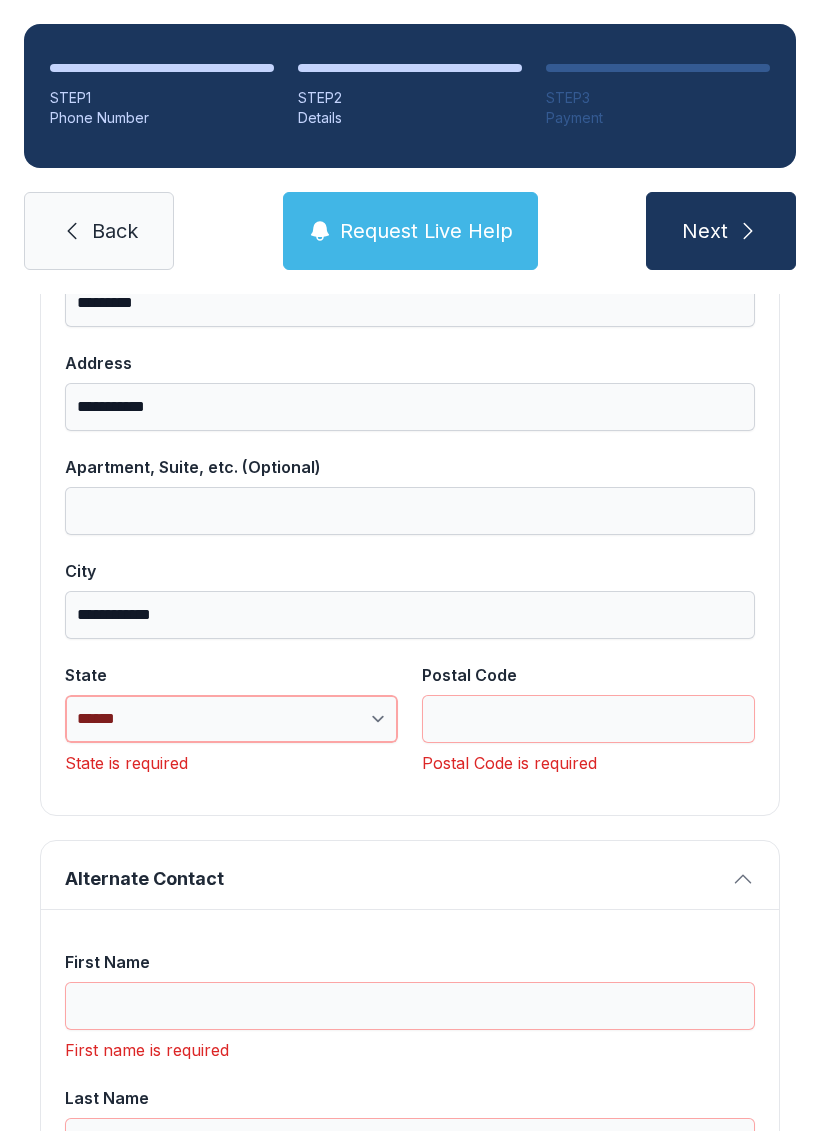 select on "**" 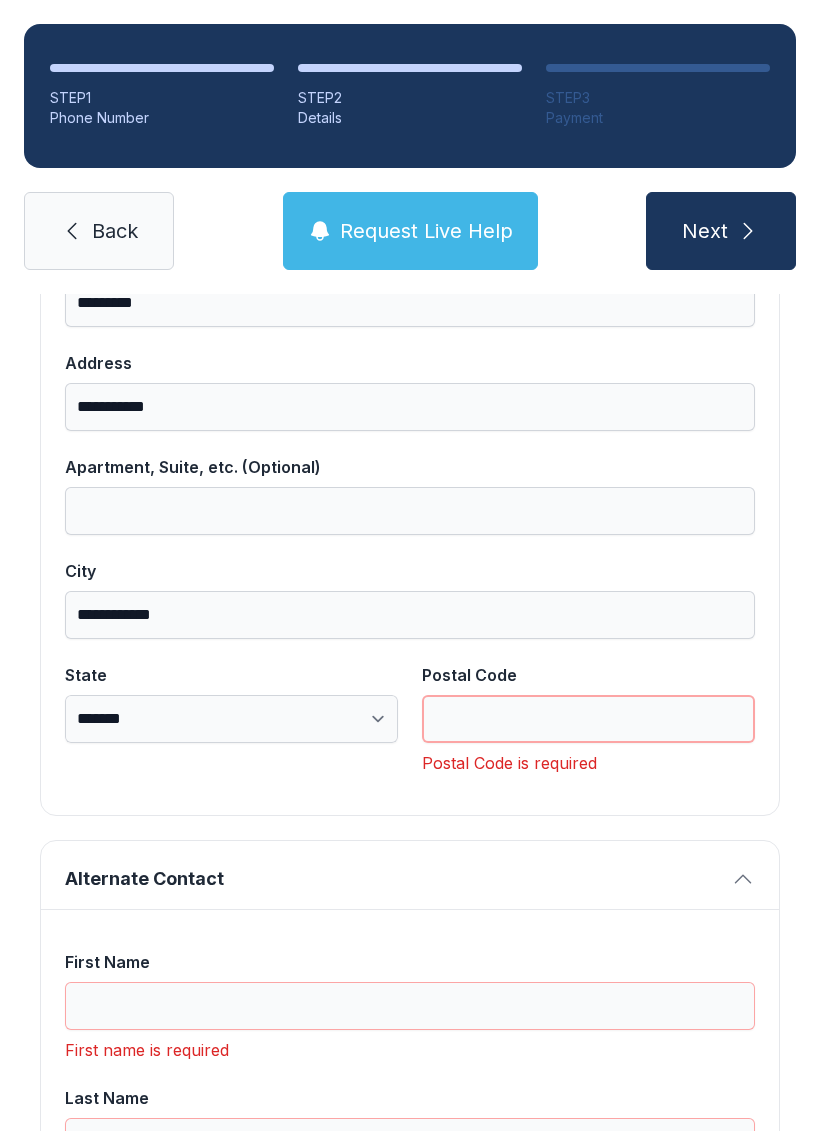 click on "Postal Code" at bounding box center (588, 719) 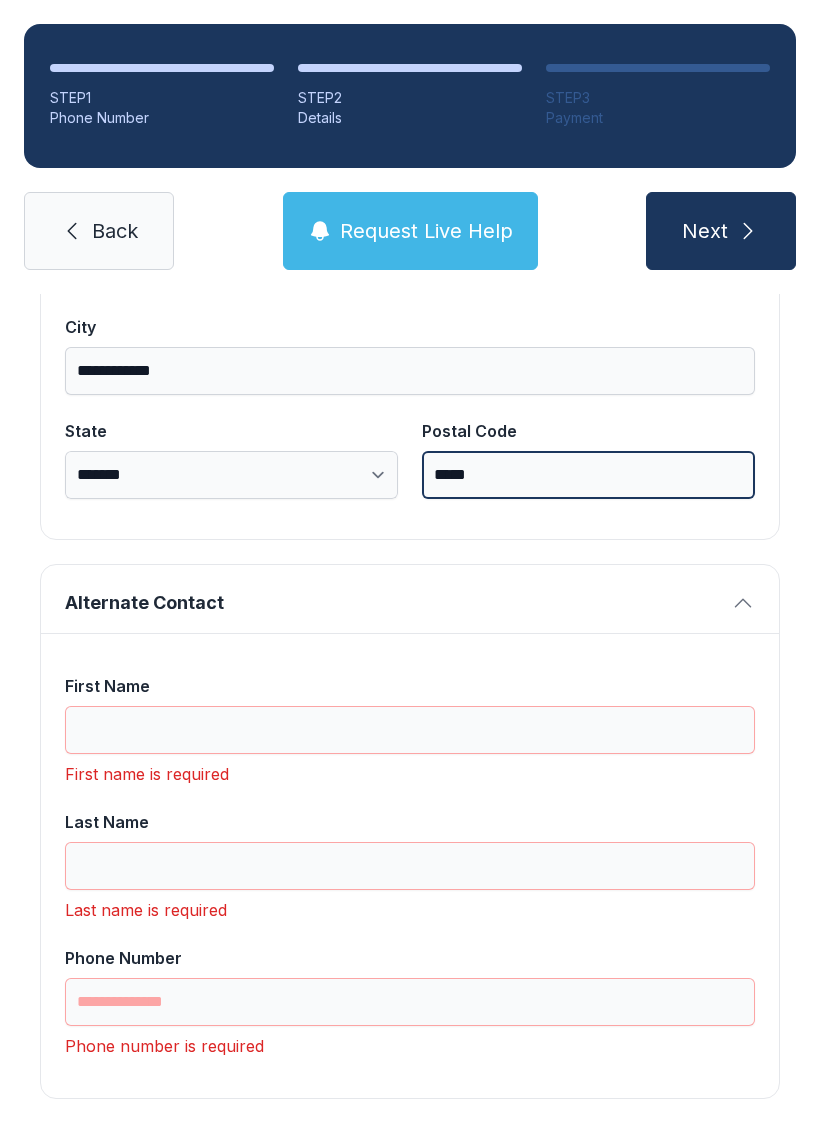 scroll, scrollTop: 1365, scrollLeft: 0, axis: vertical 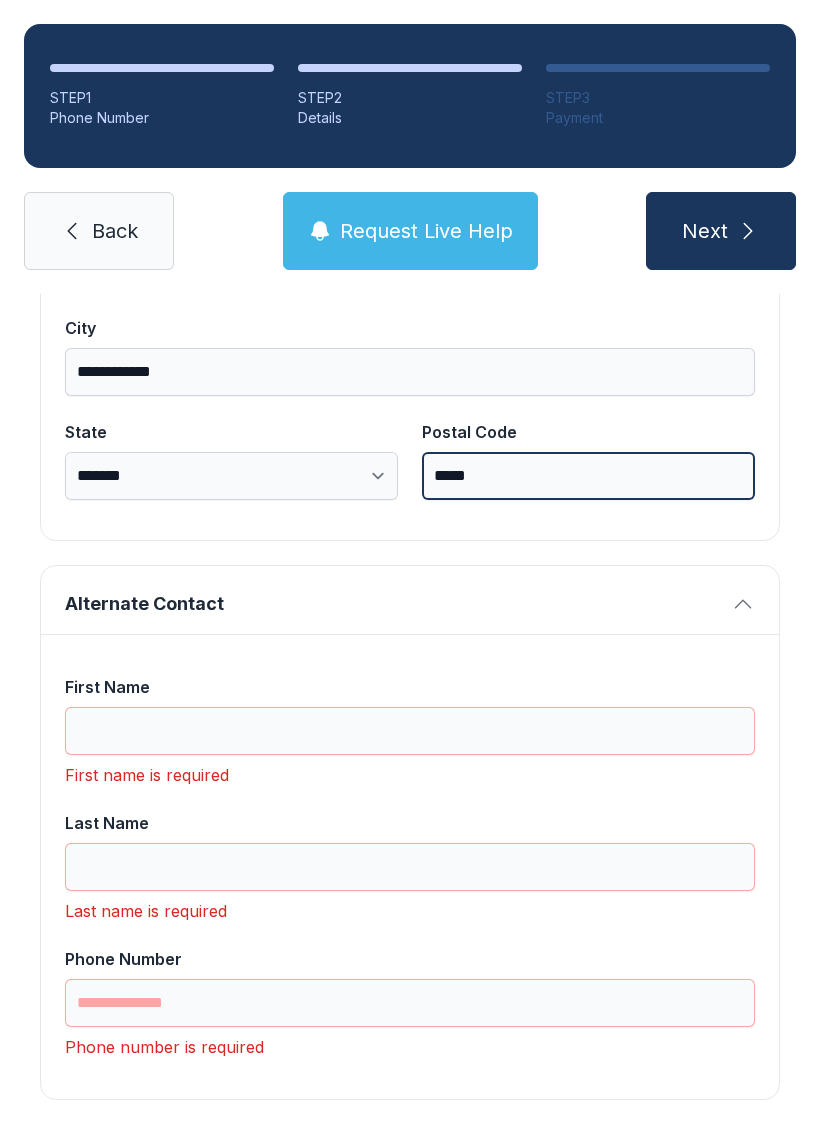 type on "*****" 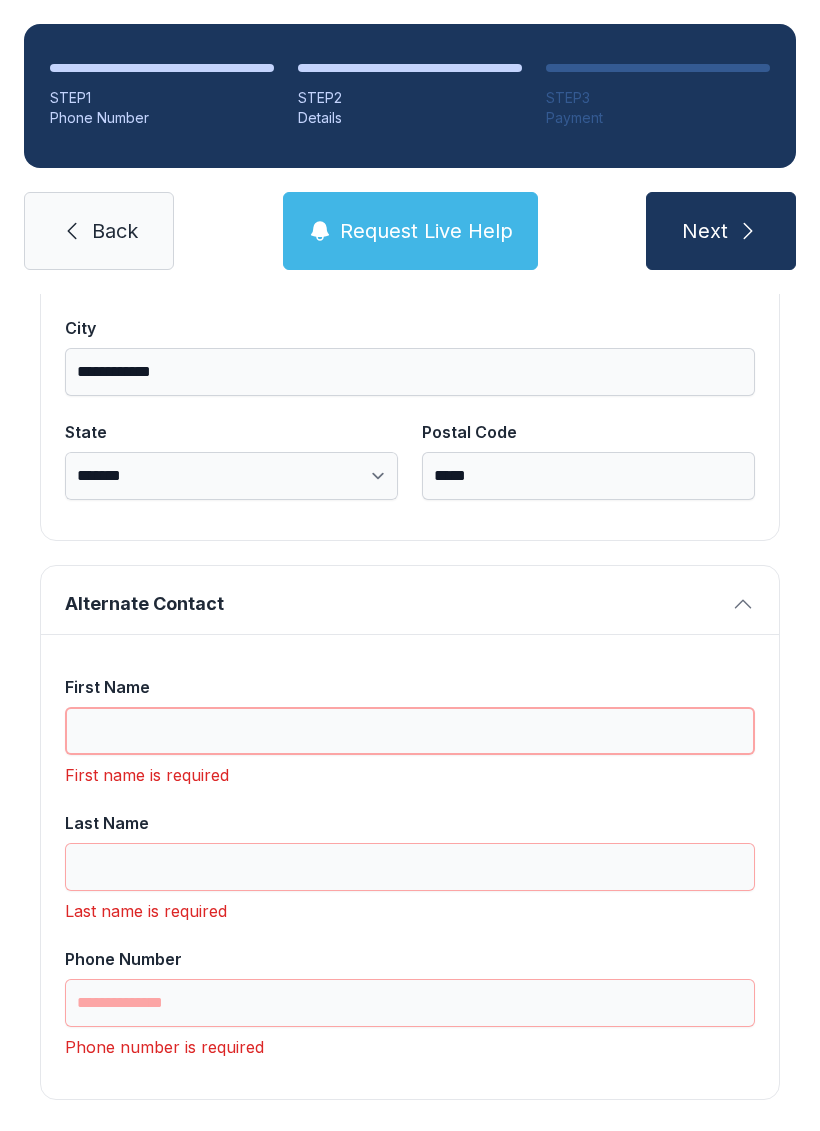 click on "First Name" at bounding box center [410, 731] 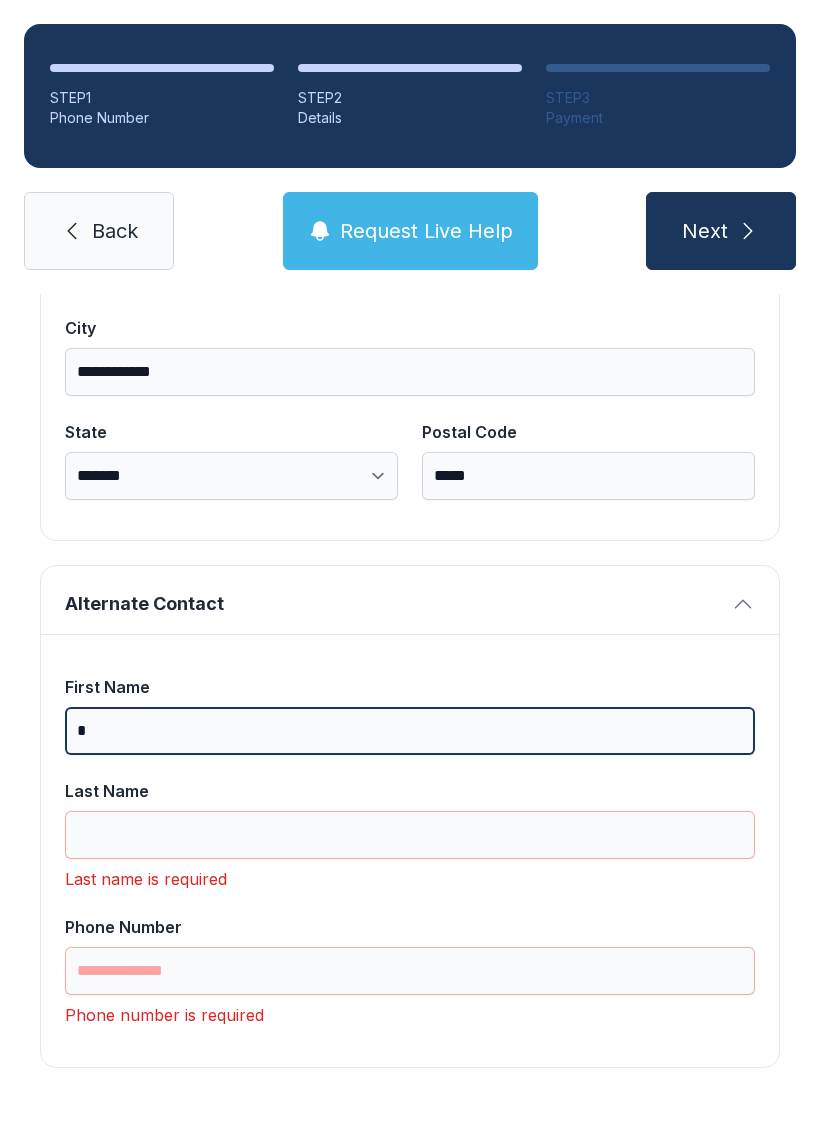 scroll, scrollTop: 1333, scrollLeft: 0, axis: vertical 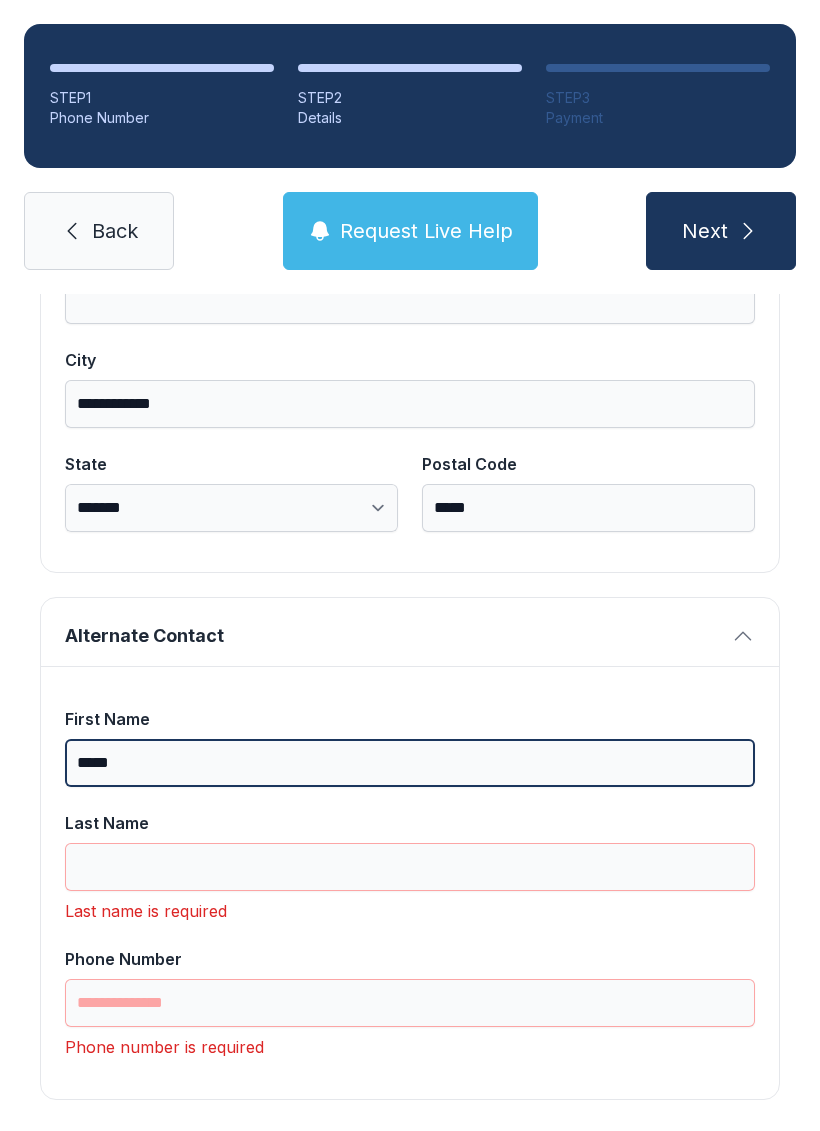 type on "*****" 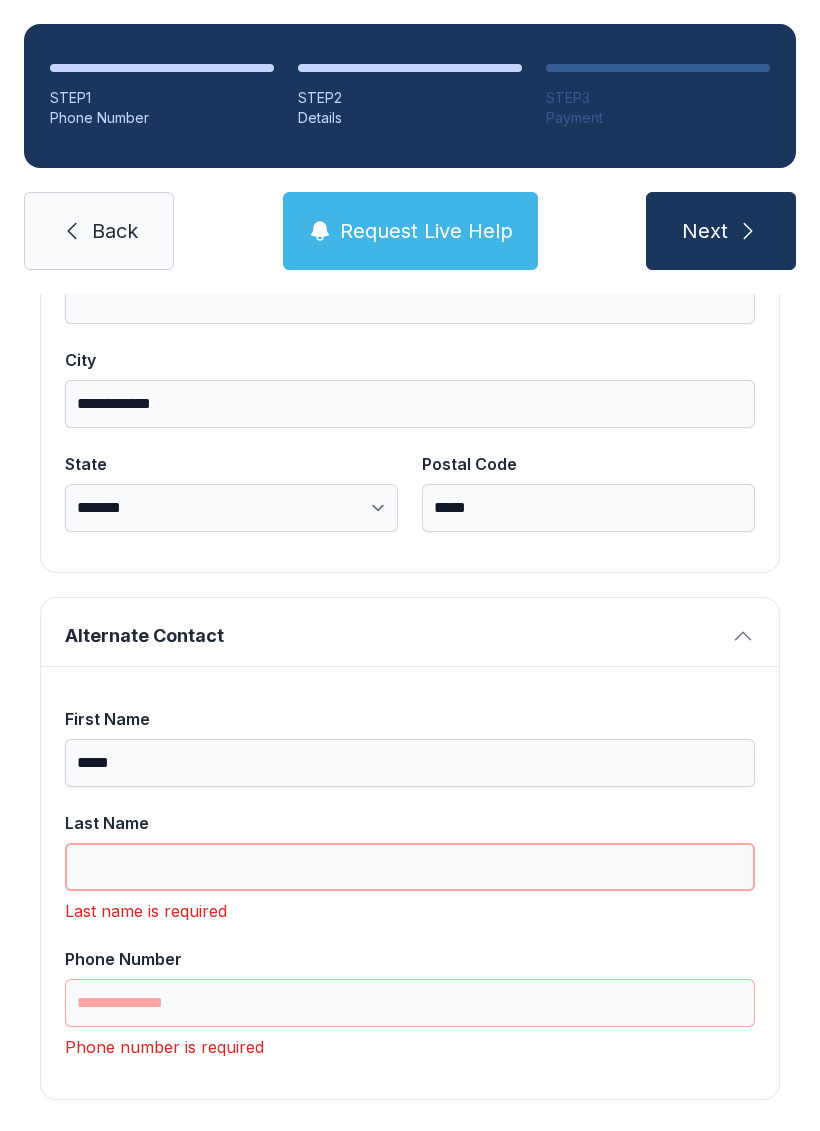 click on "Last Name" at bounding box center [410, 867] 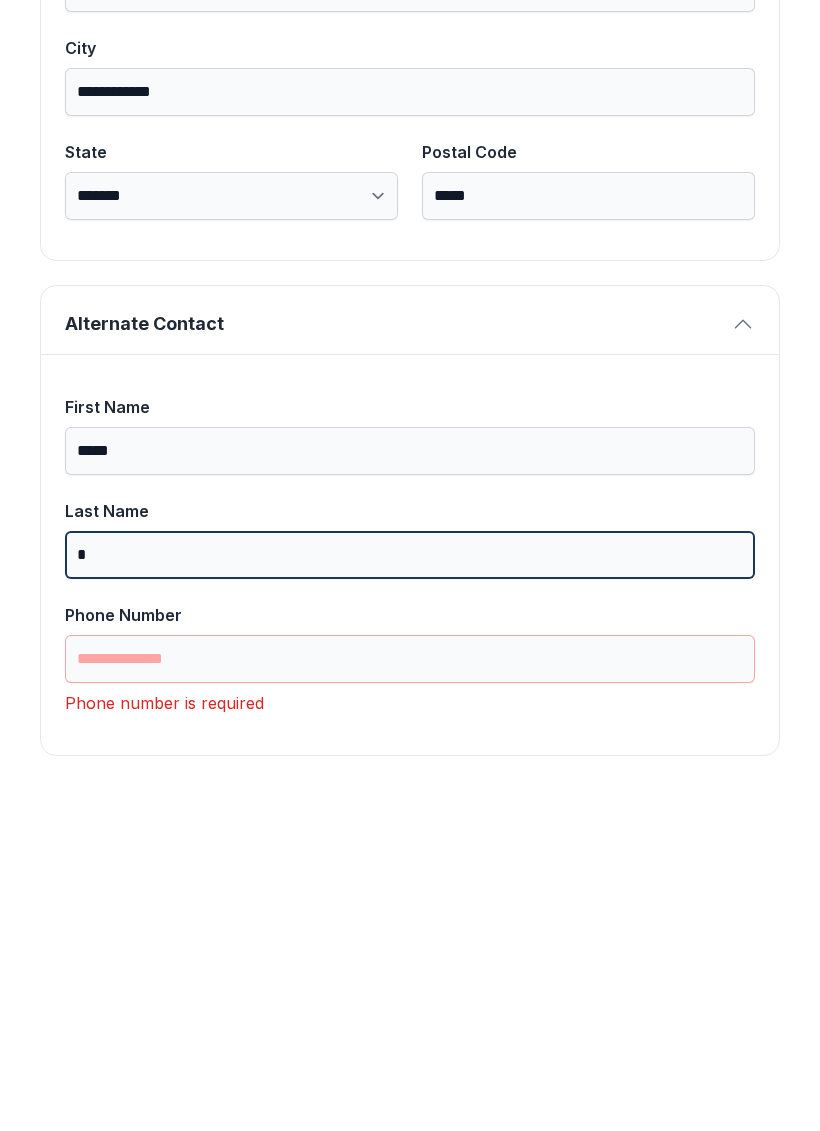 scroll, scrollTop: 1301, scrollLeft: 0, axis: vertical 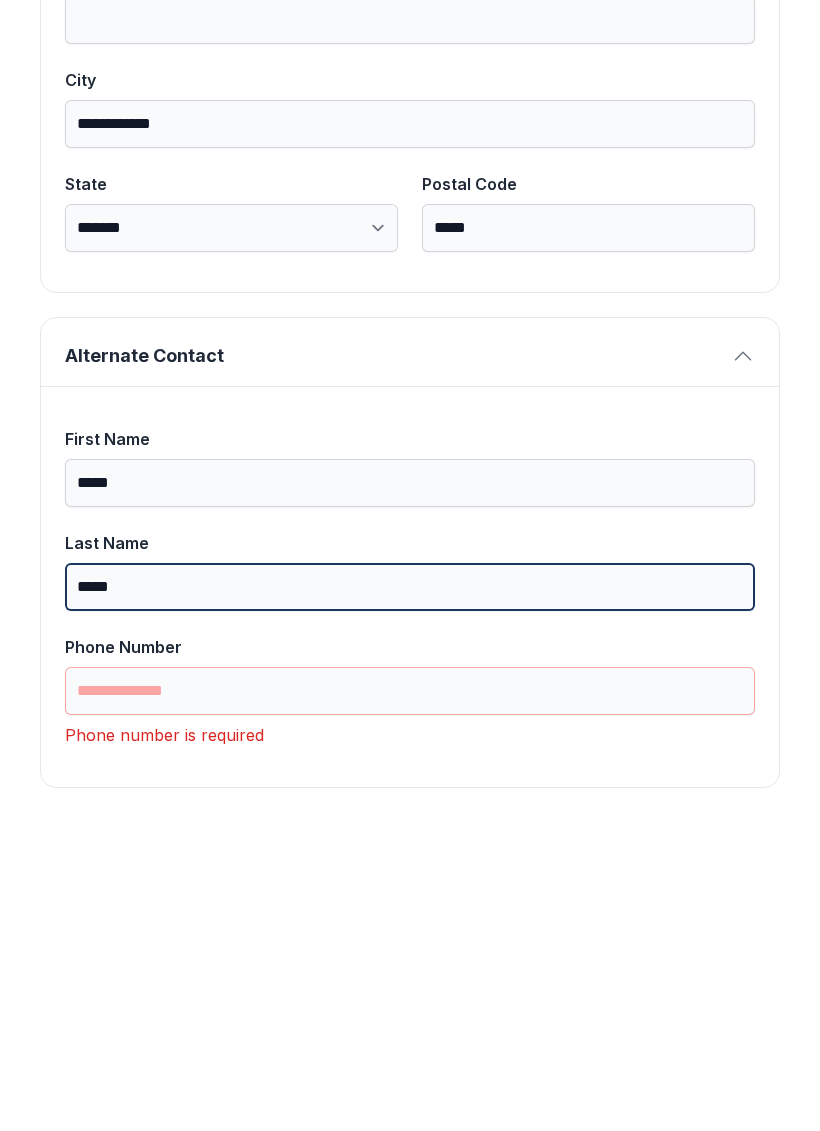 type on "*****" 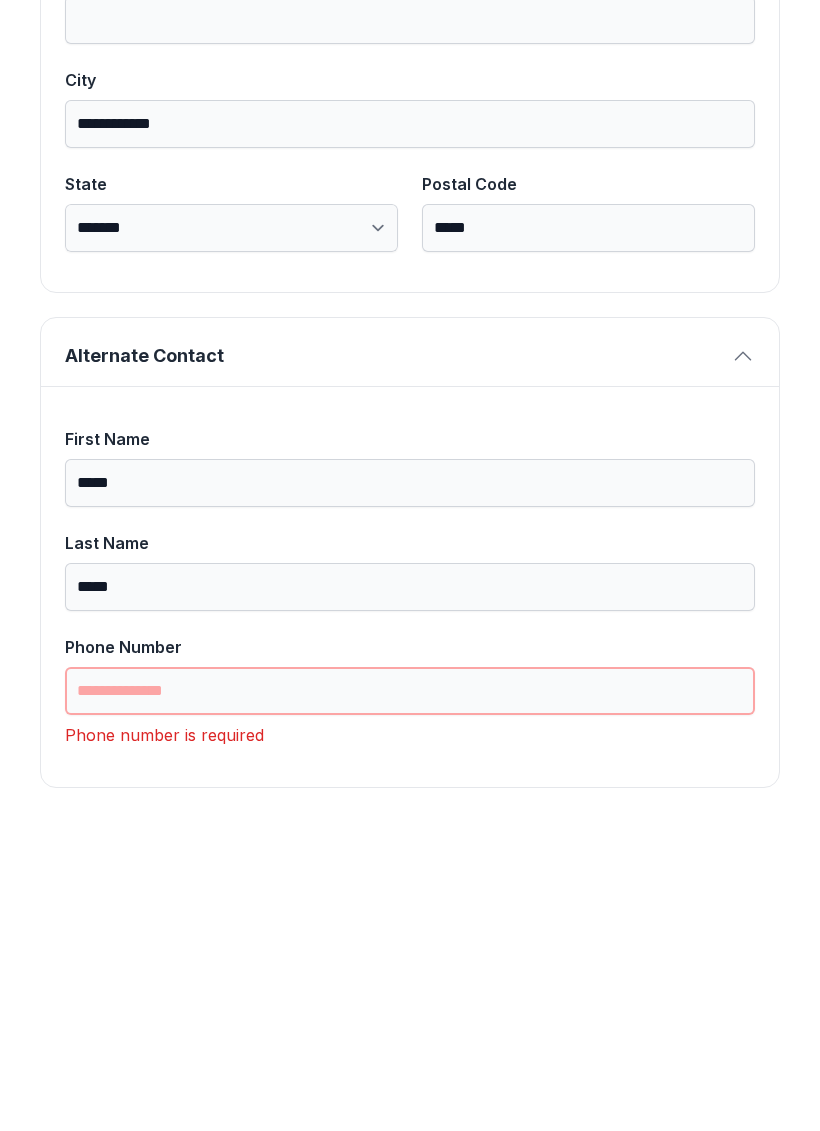 click on "Phone Number" at bounding box center (410, 1003) 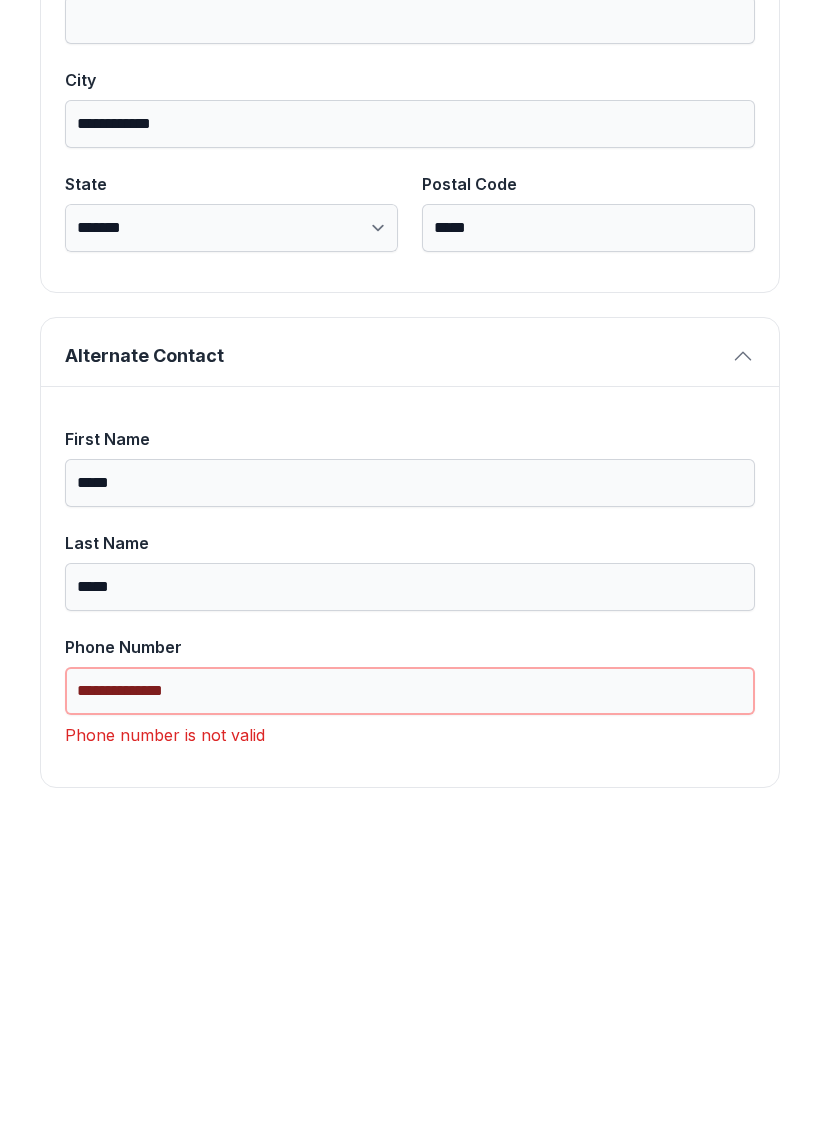 scroll, scrollTop: 1269, scrollLeft: 0, axis: vertical 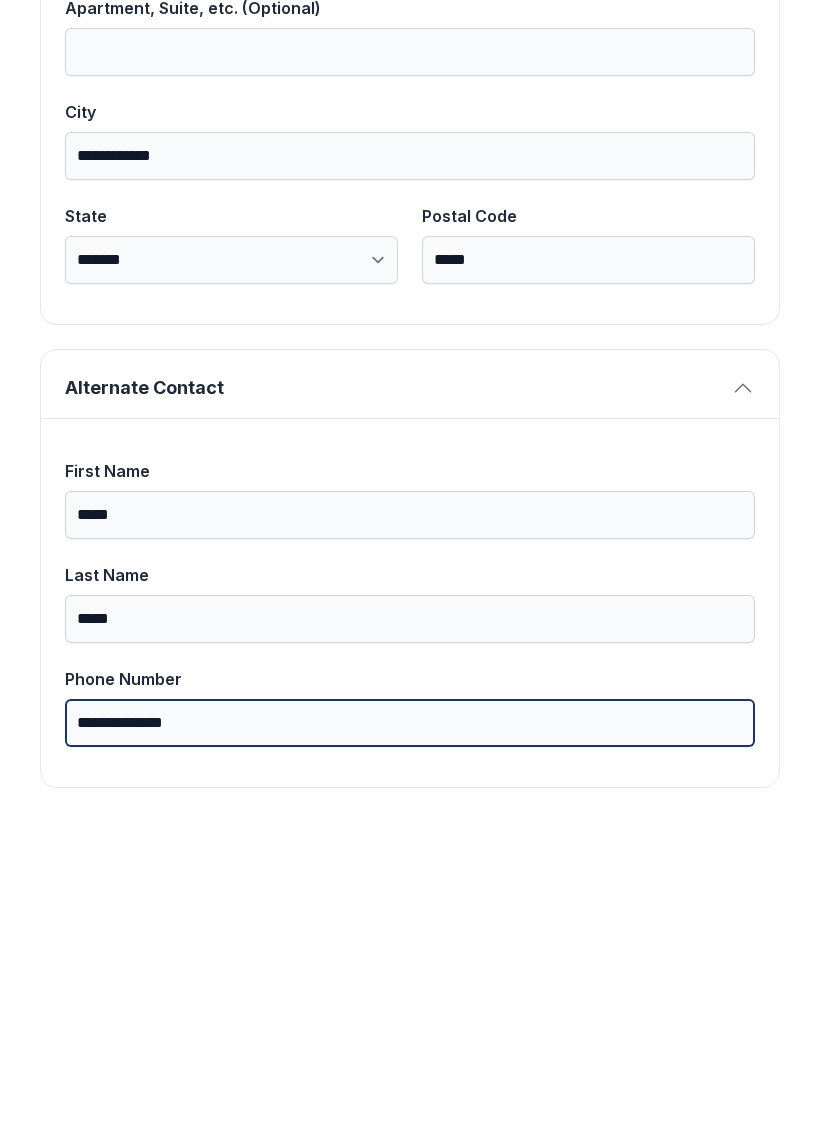 type on "**********" 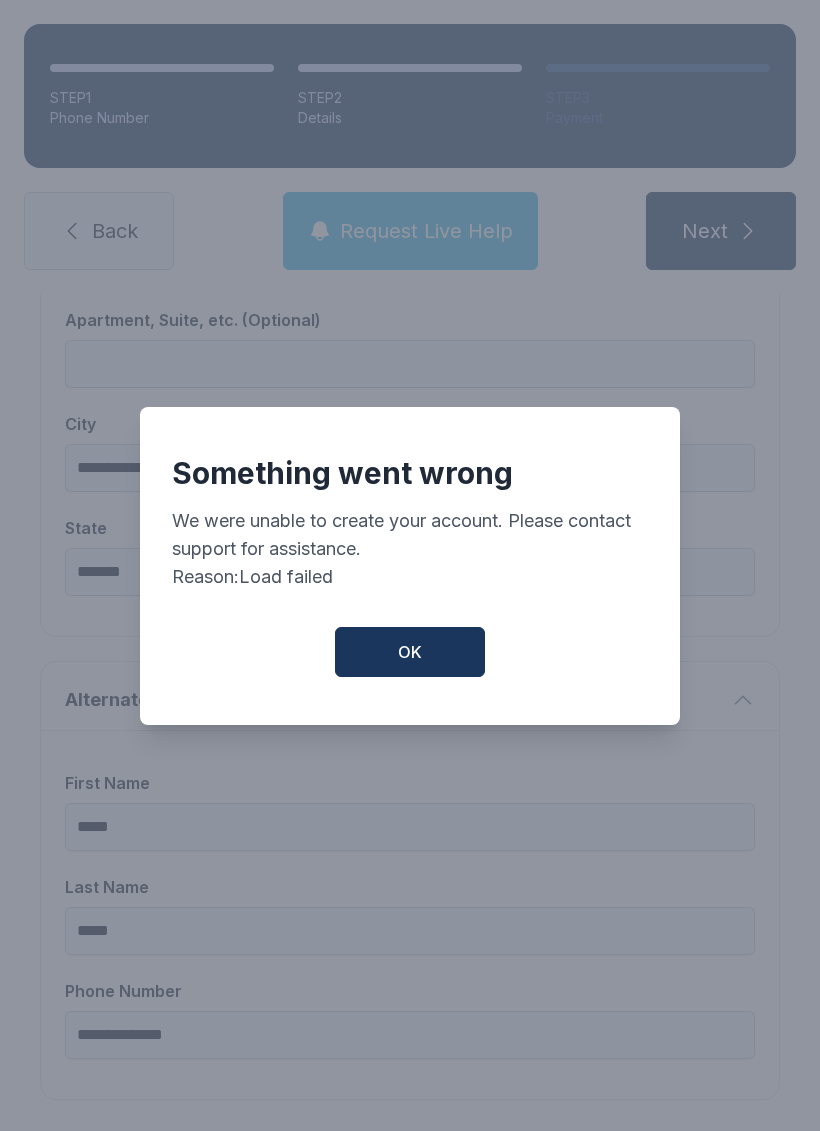 click on "OK" at bounding box center (410, 652) 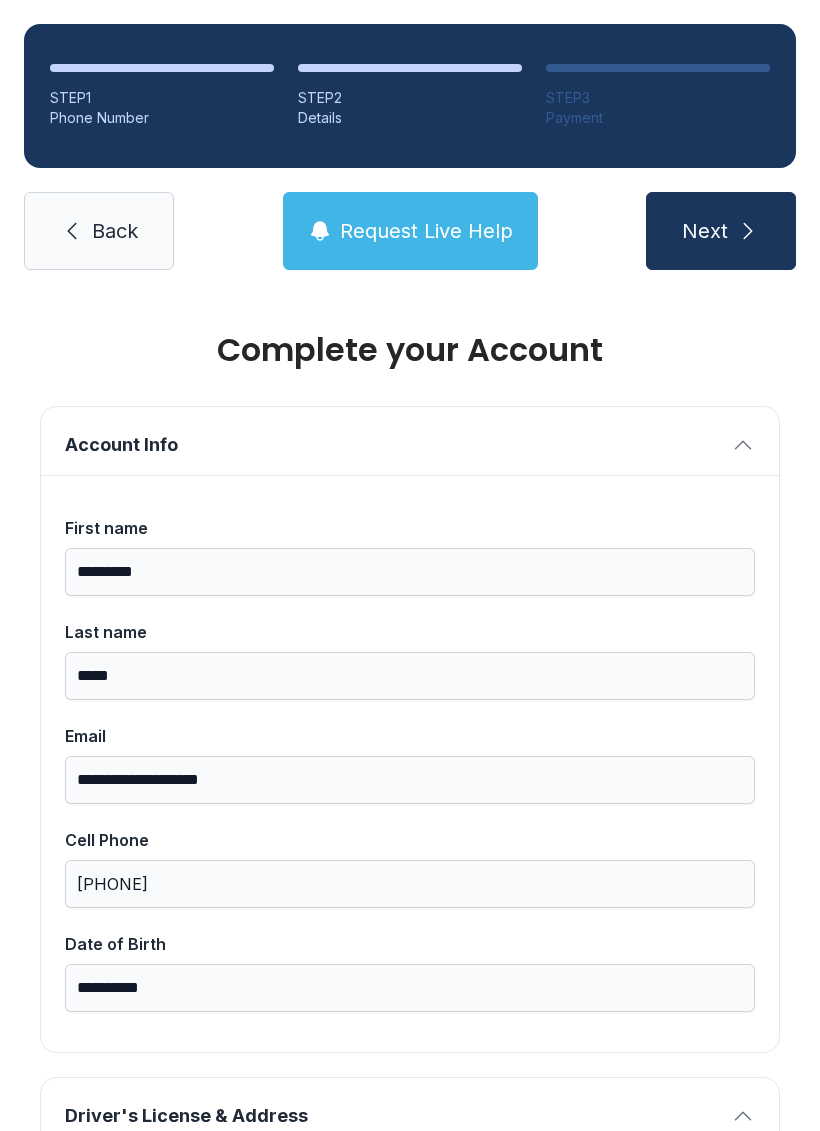 scroll, scrollTop: 0, scrollLeft: 0, axis: both 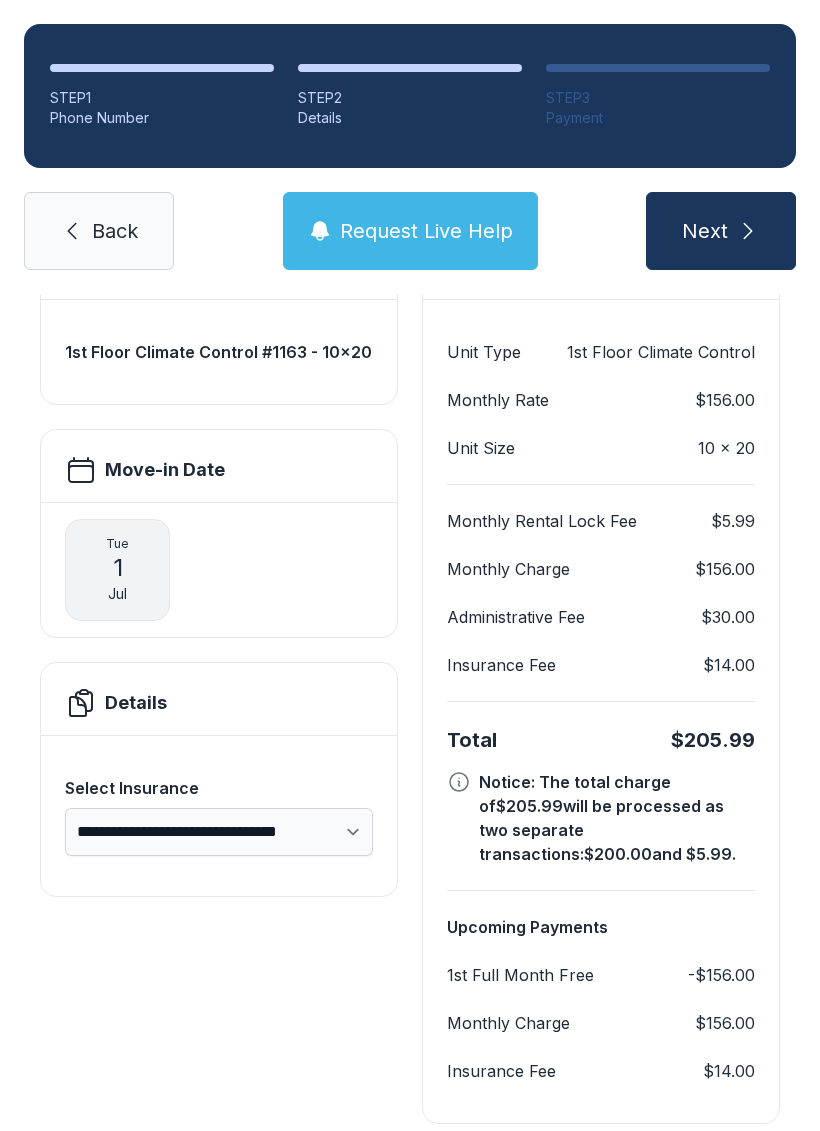 click on "Next" at bounding box center (721, 231) 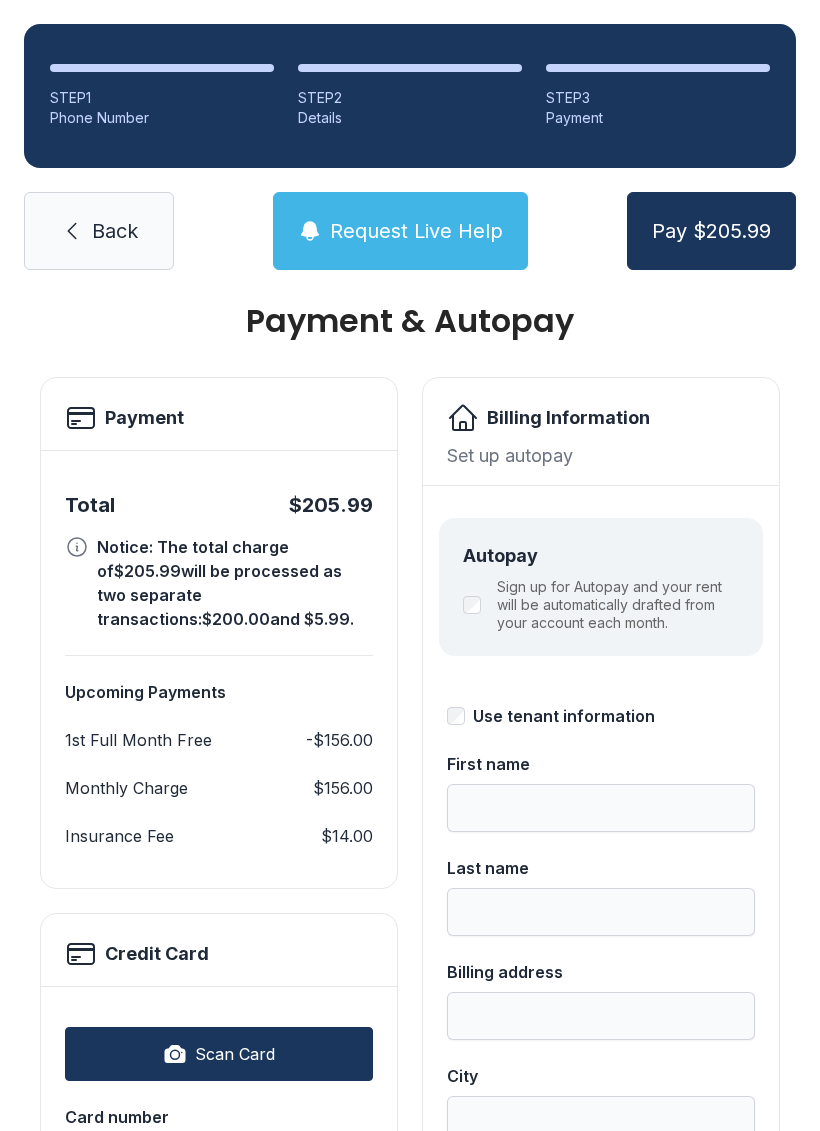 scroll, scrollTop: 30, scrollLeft: 0, axis: vertical 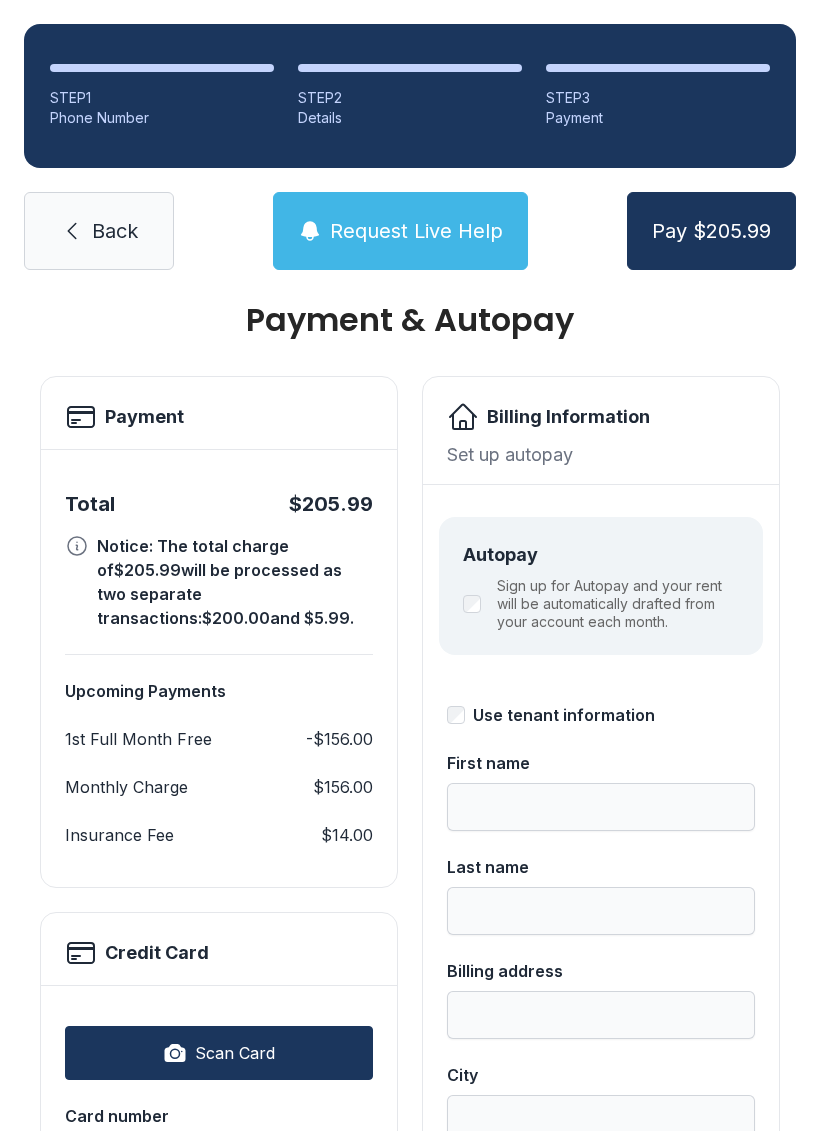 click on "Autopay Sign up for Autopay and your rent will be automatically drafted from your account each month." at bounding box center (601, 586) 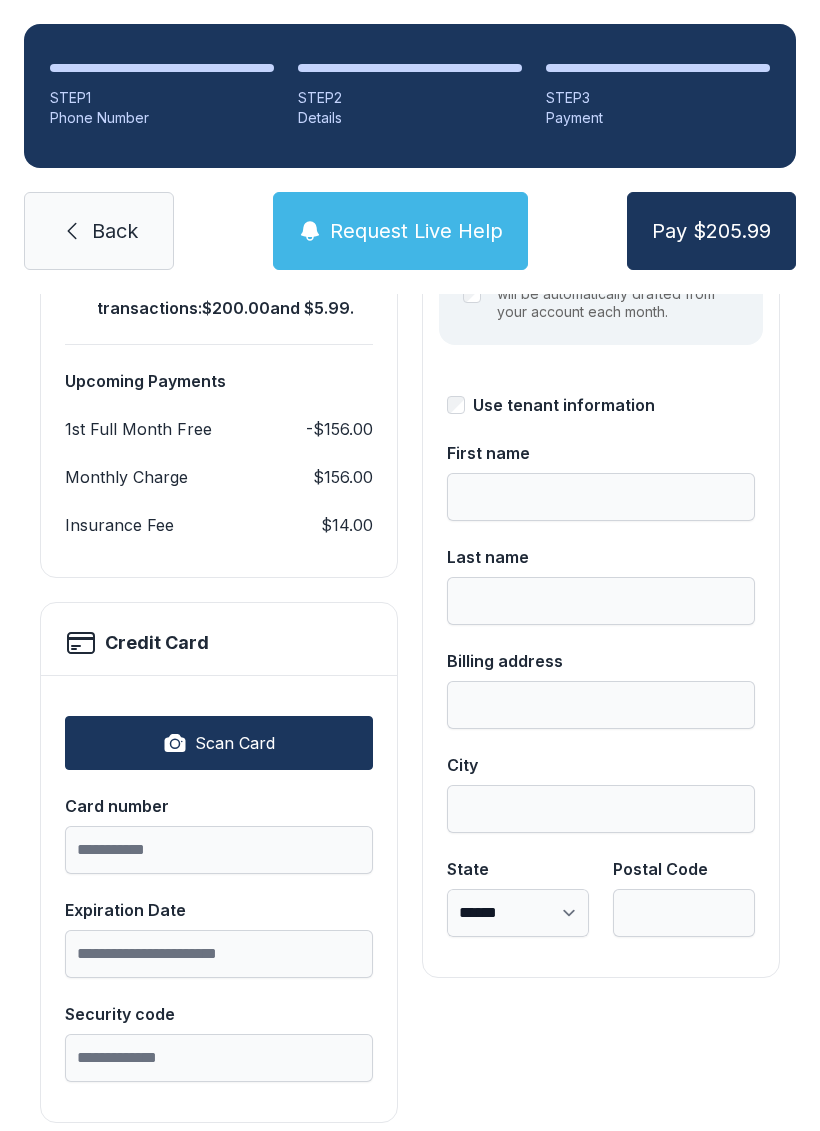 scroll, scrollTop: 339, scrollLeft: 0, axis: vertical 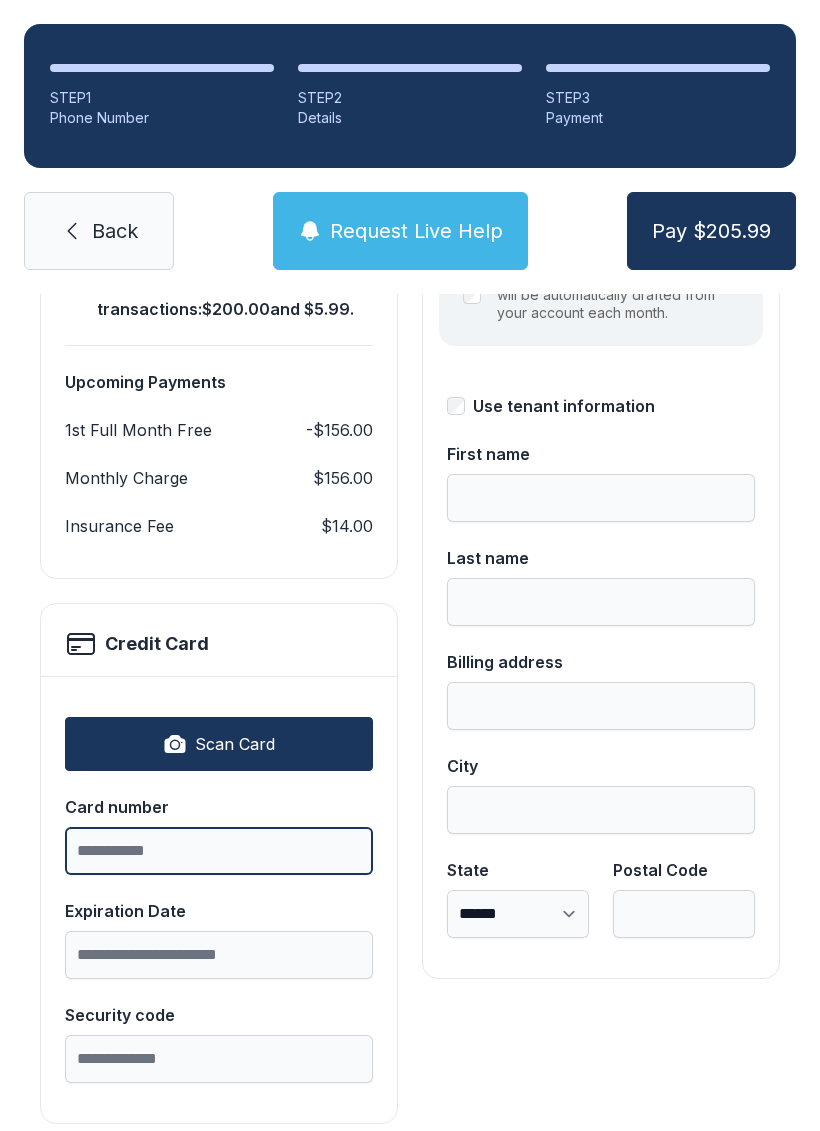 click on "Card number" at bounding box center (219, 851) 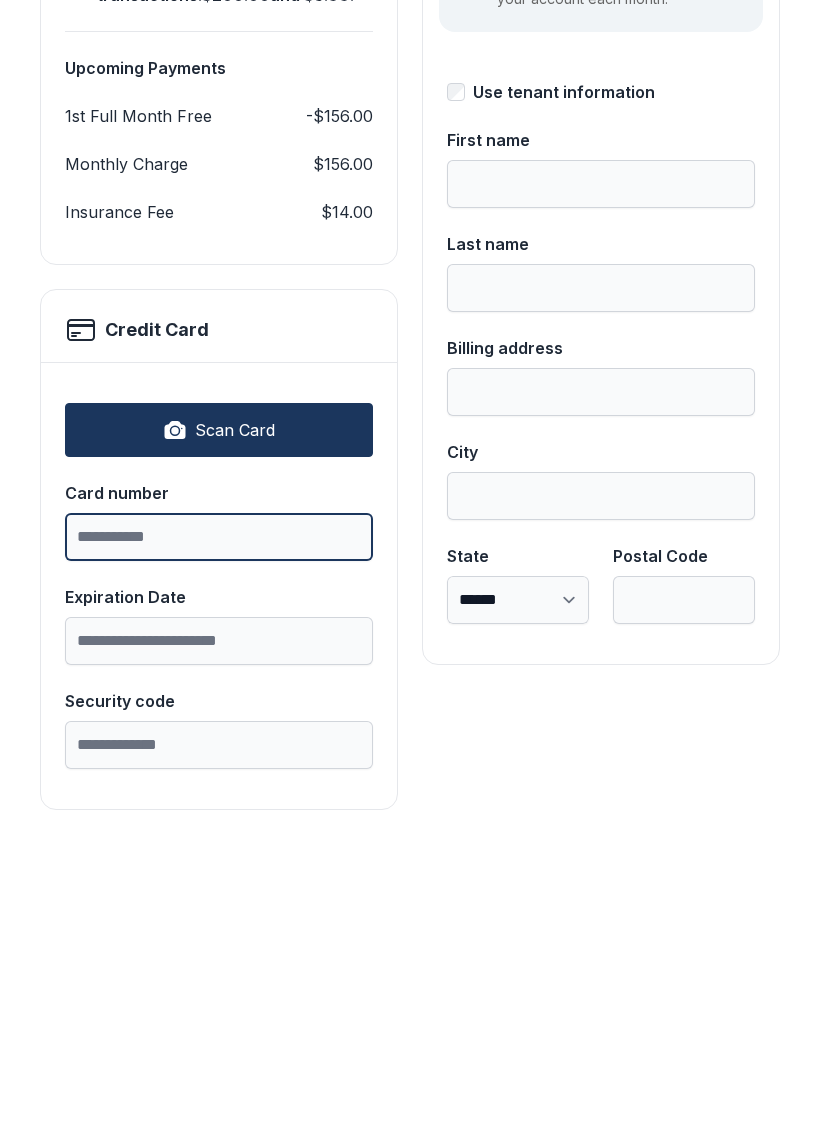 scroll, scrollTop: 339, scrollLeft: 0, axis: vertical 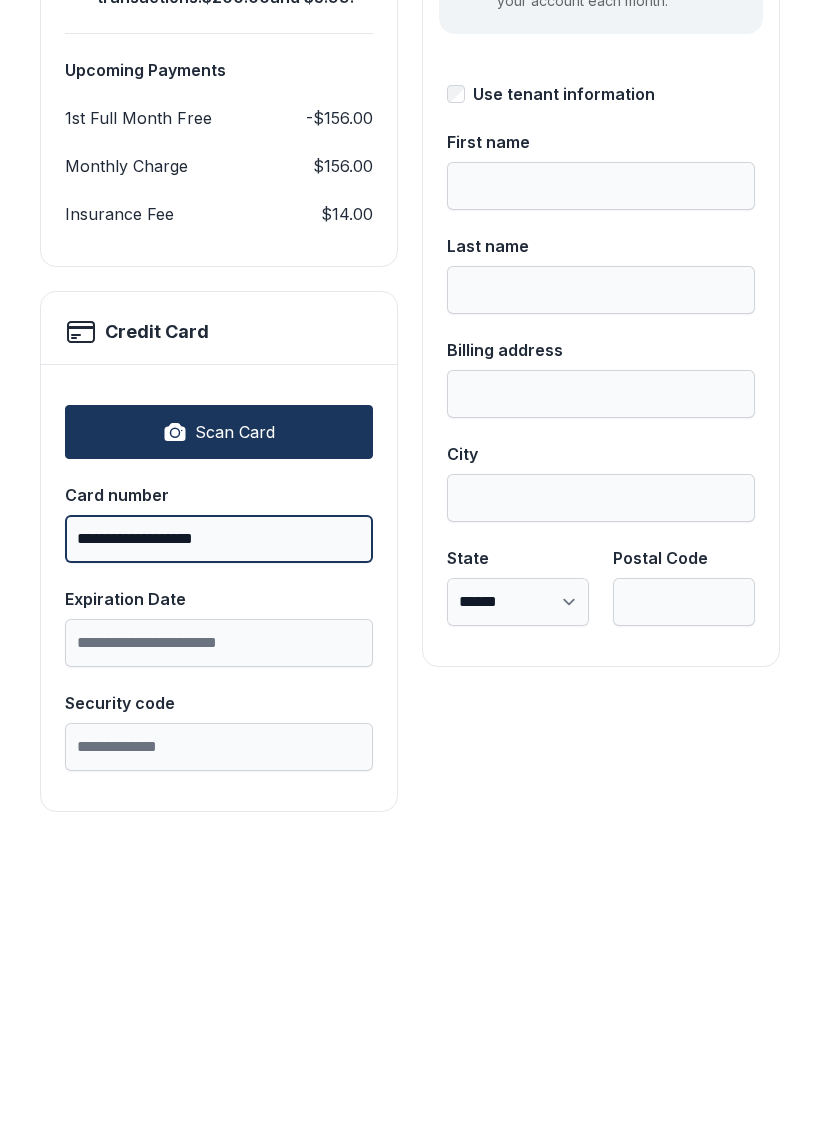 type on "**********" 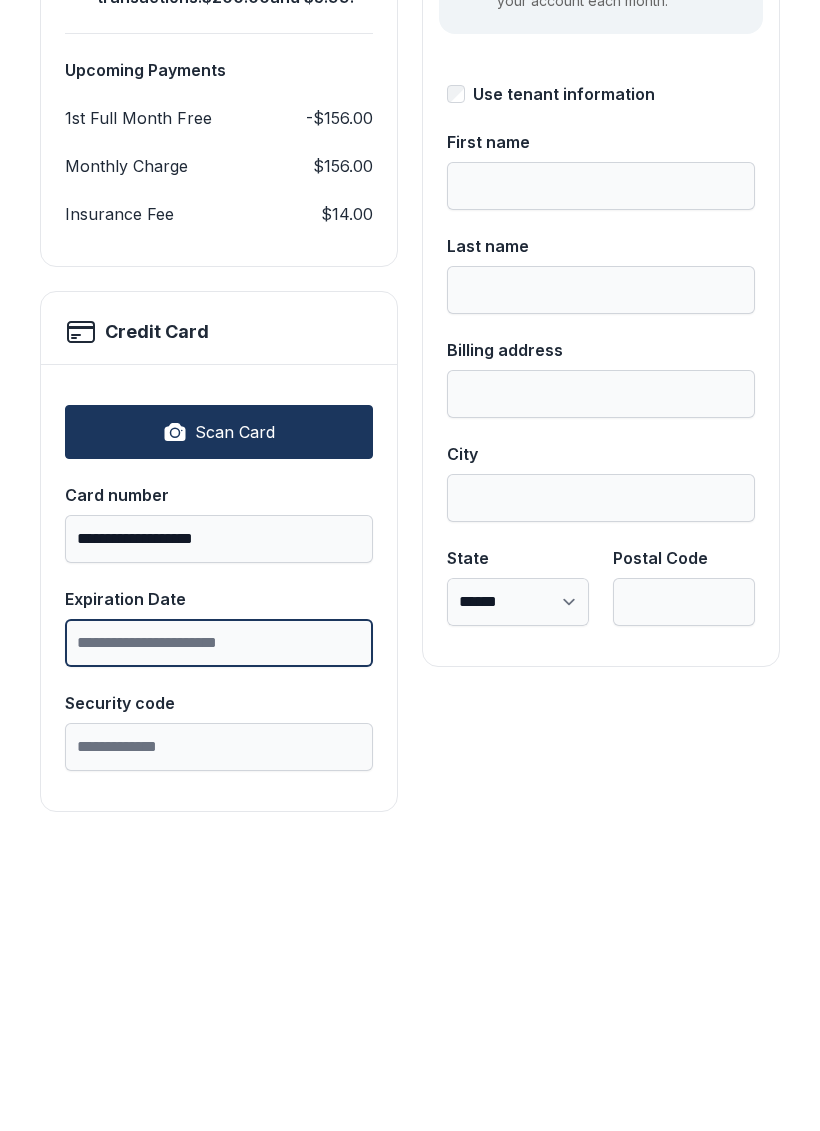 click on "Expiration Date" at bounding box center [219, 955] 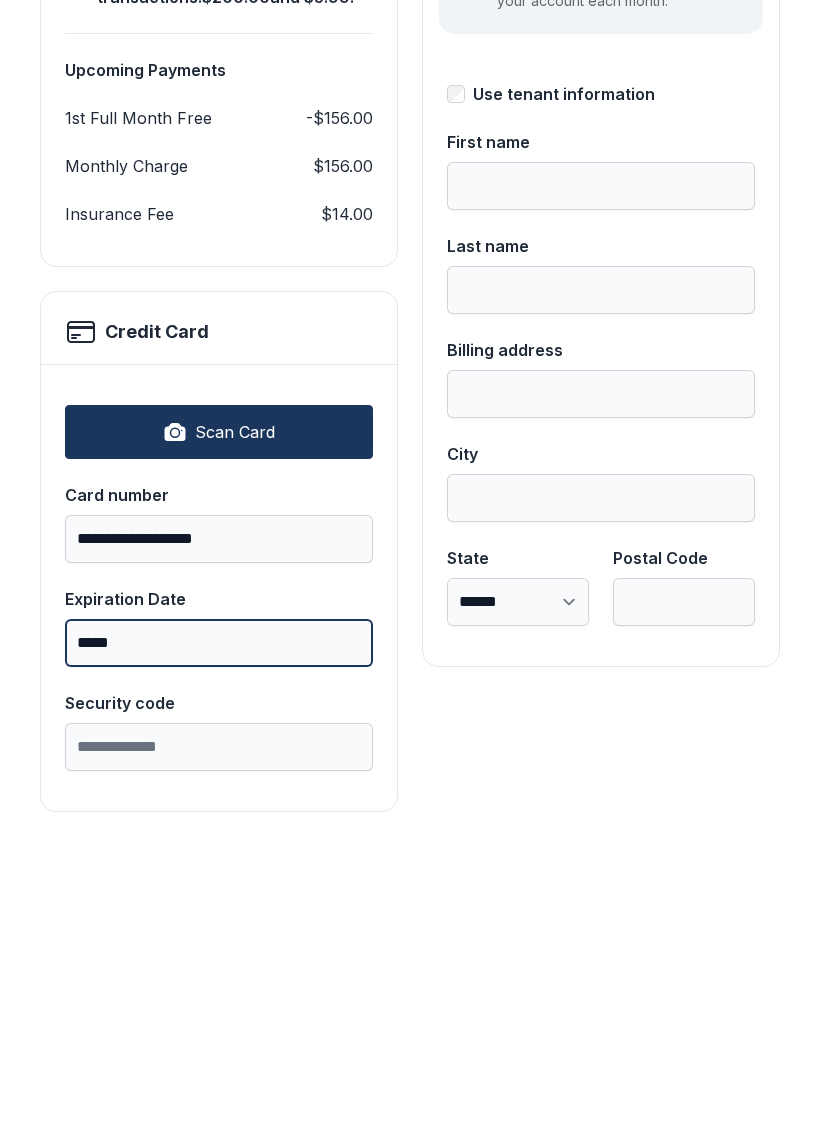 type on "*****" 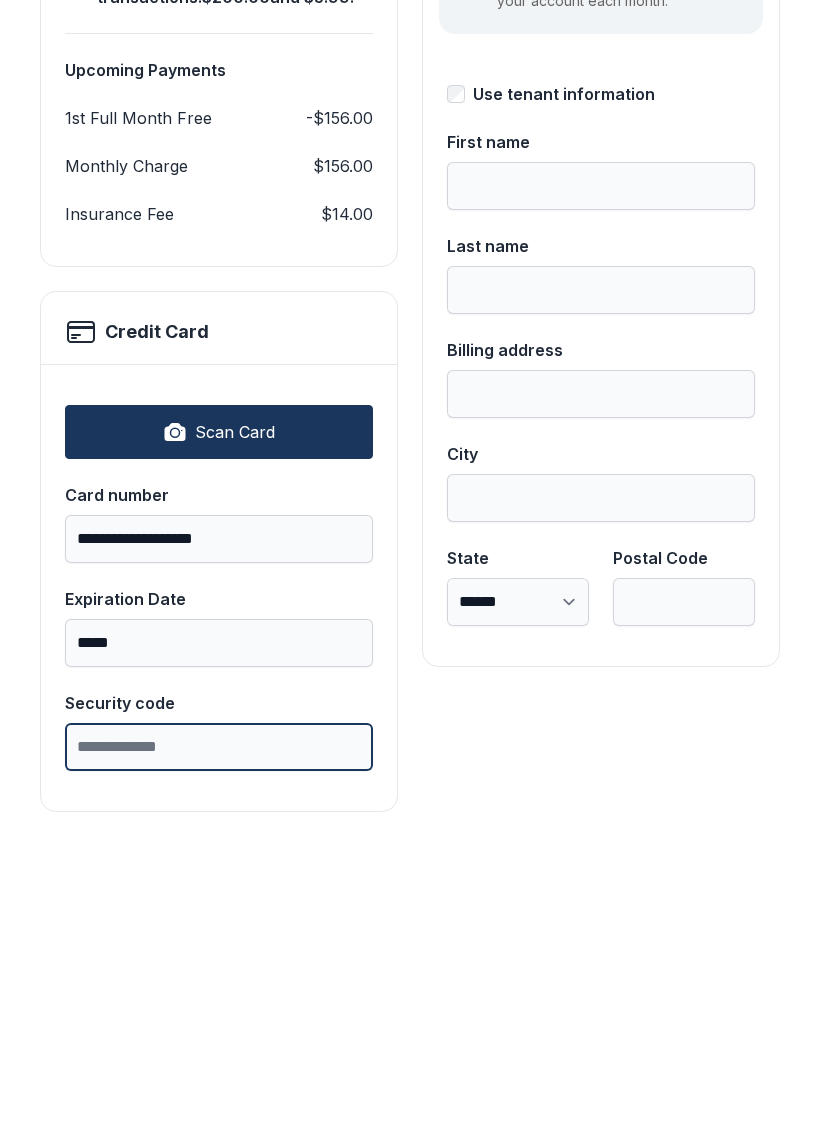 click on "Security code" at bounding box center (219, 1059) 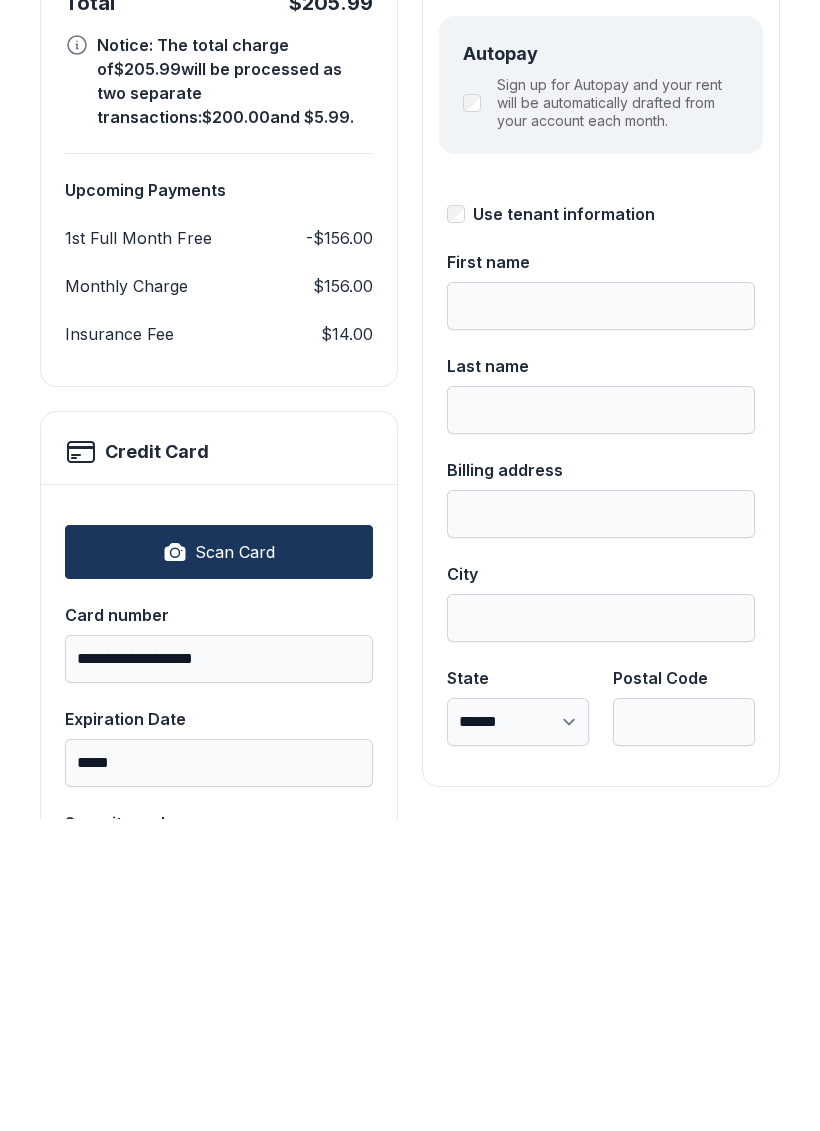 scroll, scrollTop: 220, scrollLeft: 0, axis: vertical 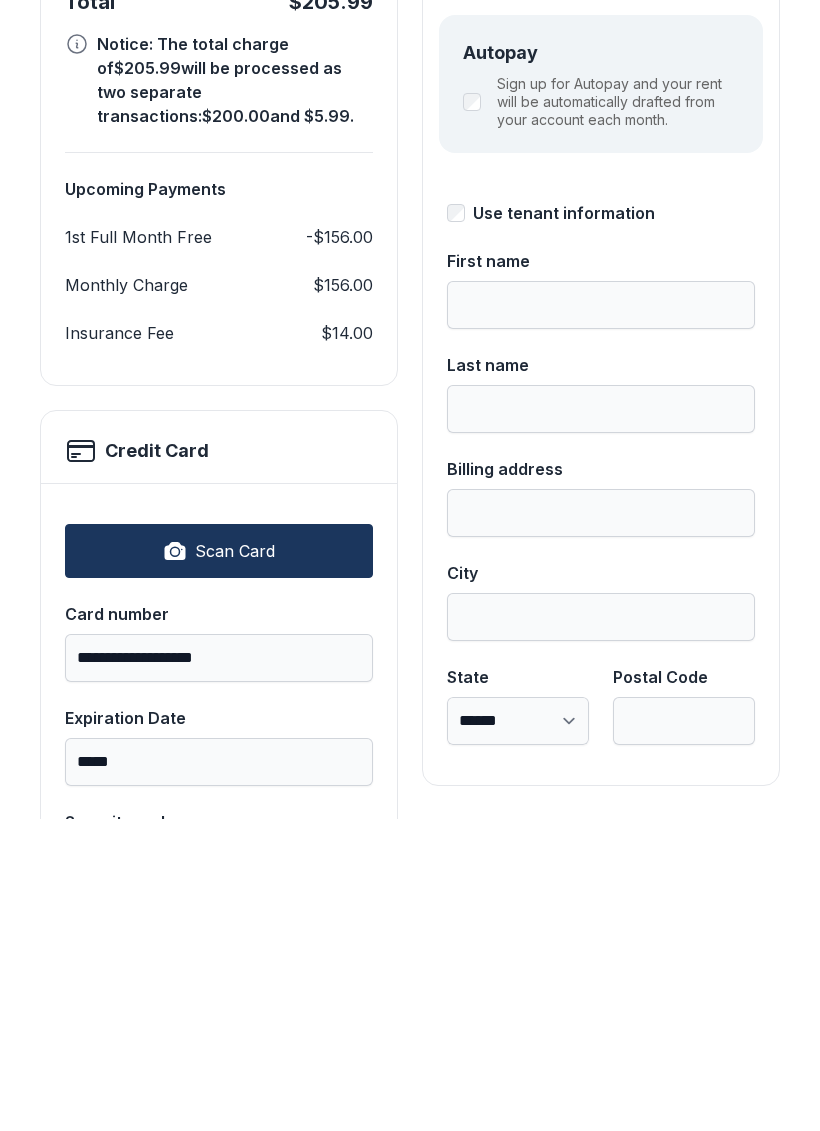 type on "***" 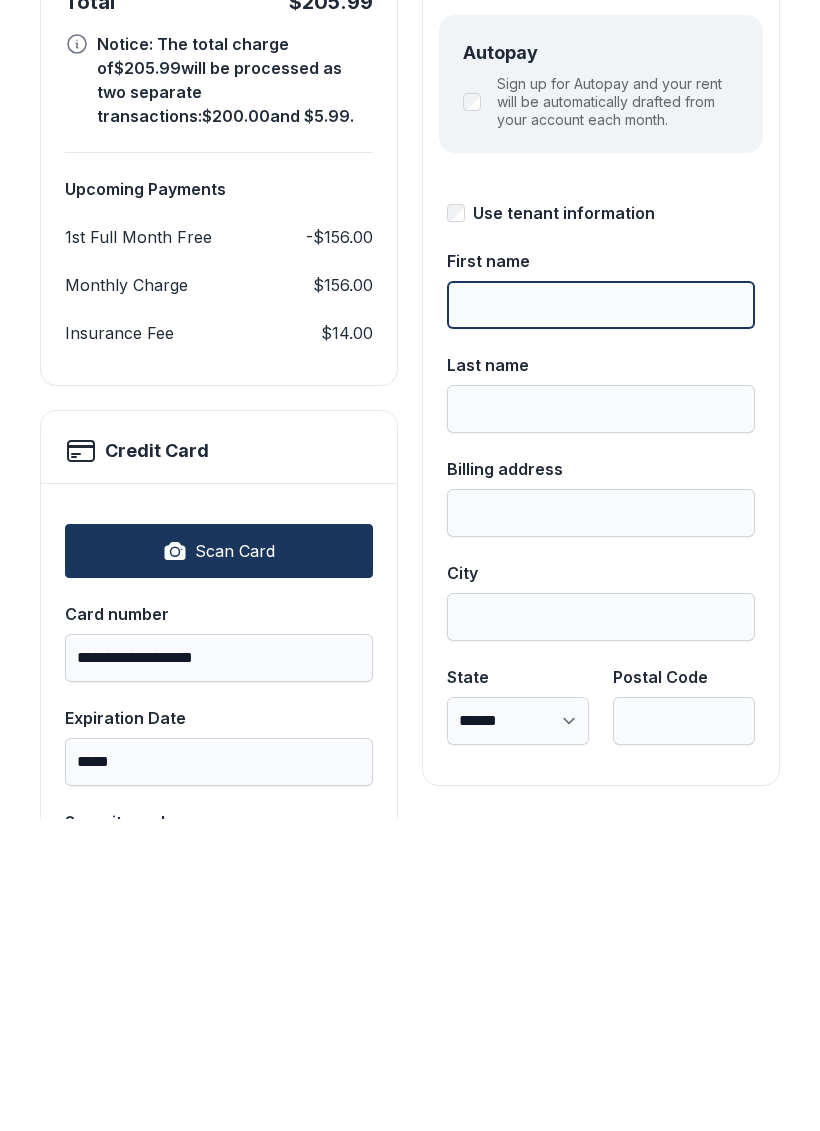 click on "First name" at bounding box center (601, 617) 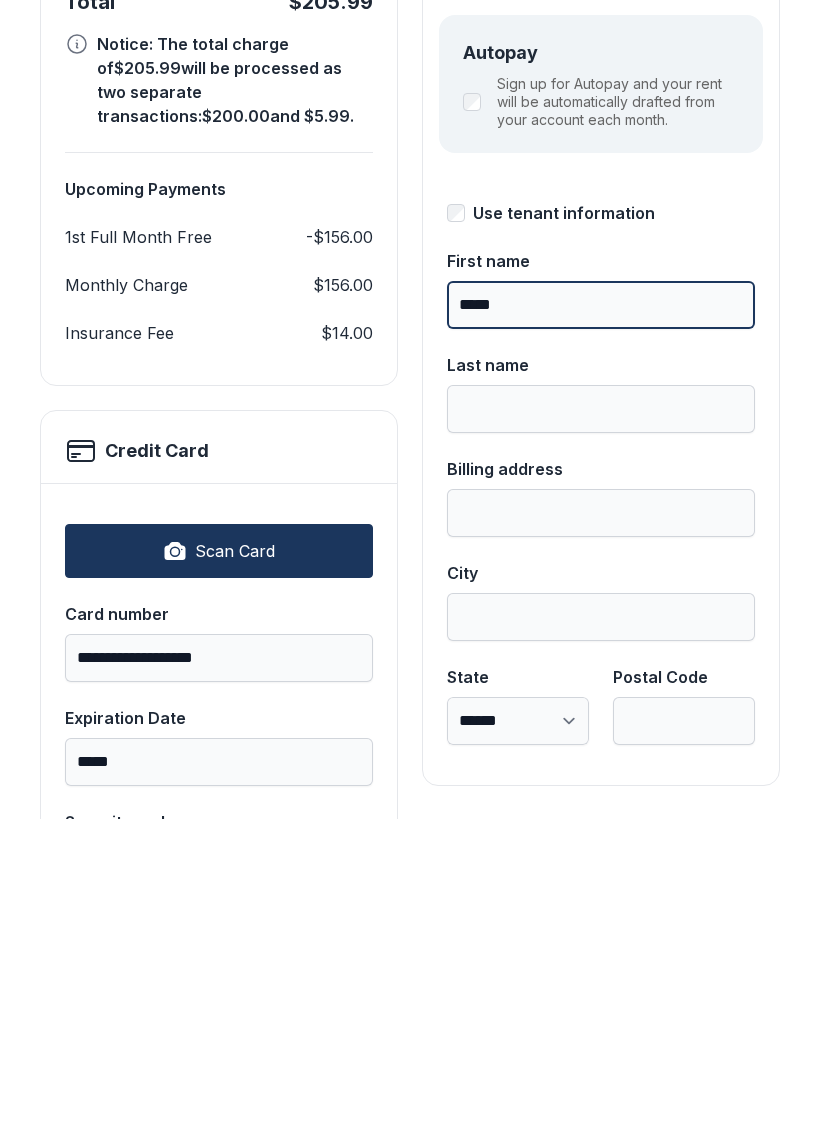type on "*****" 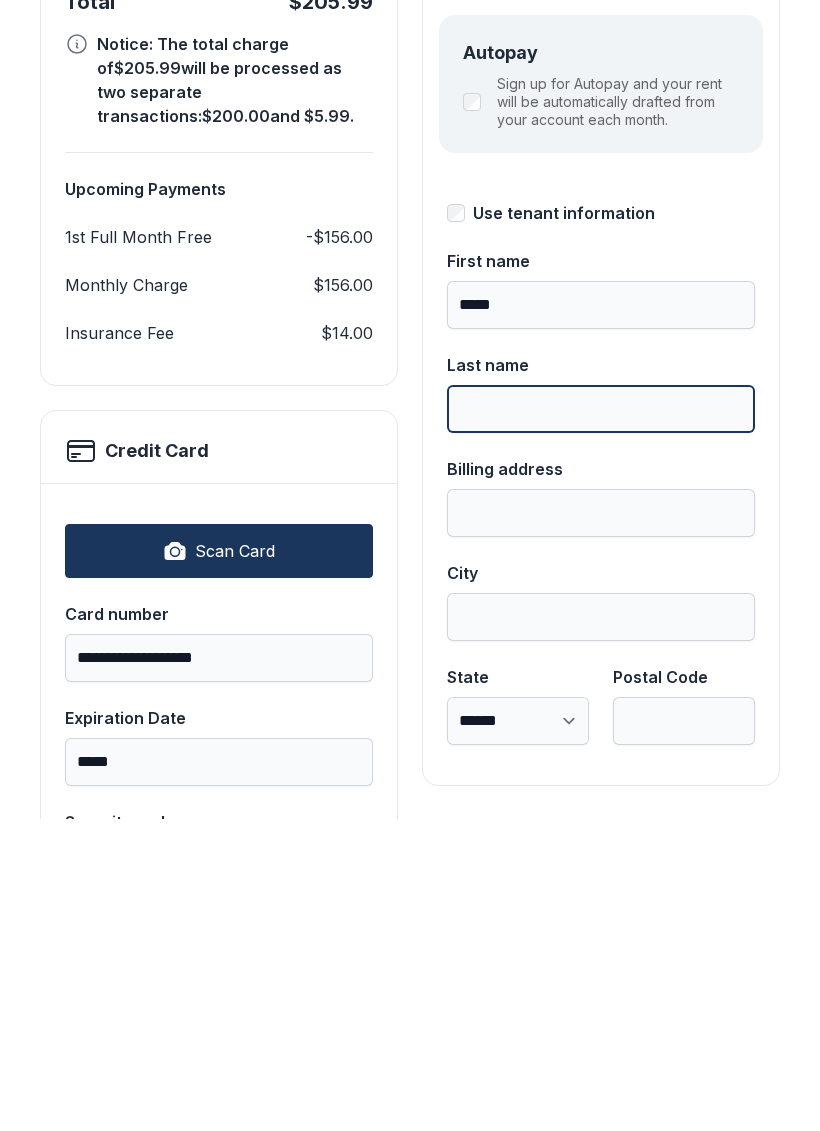 click on "Last name" at bounding box center (601, 721) 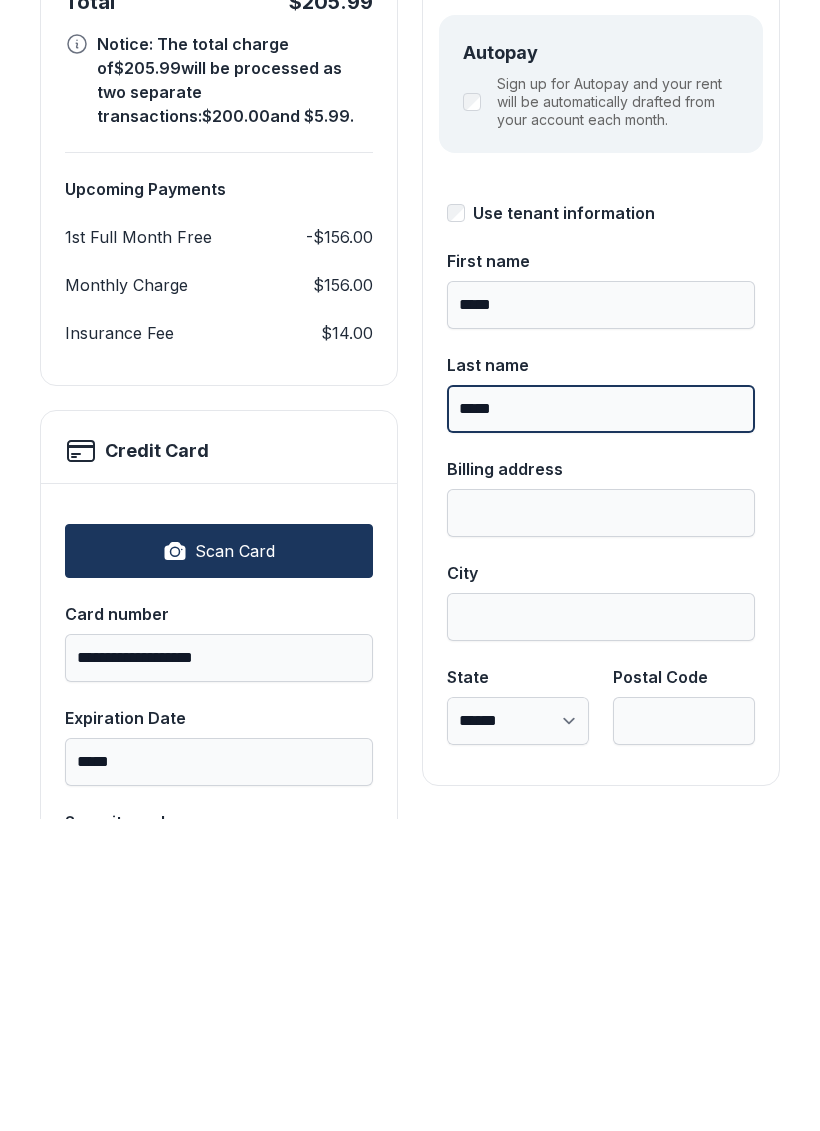 type on "*****" 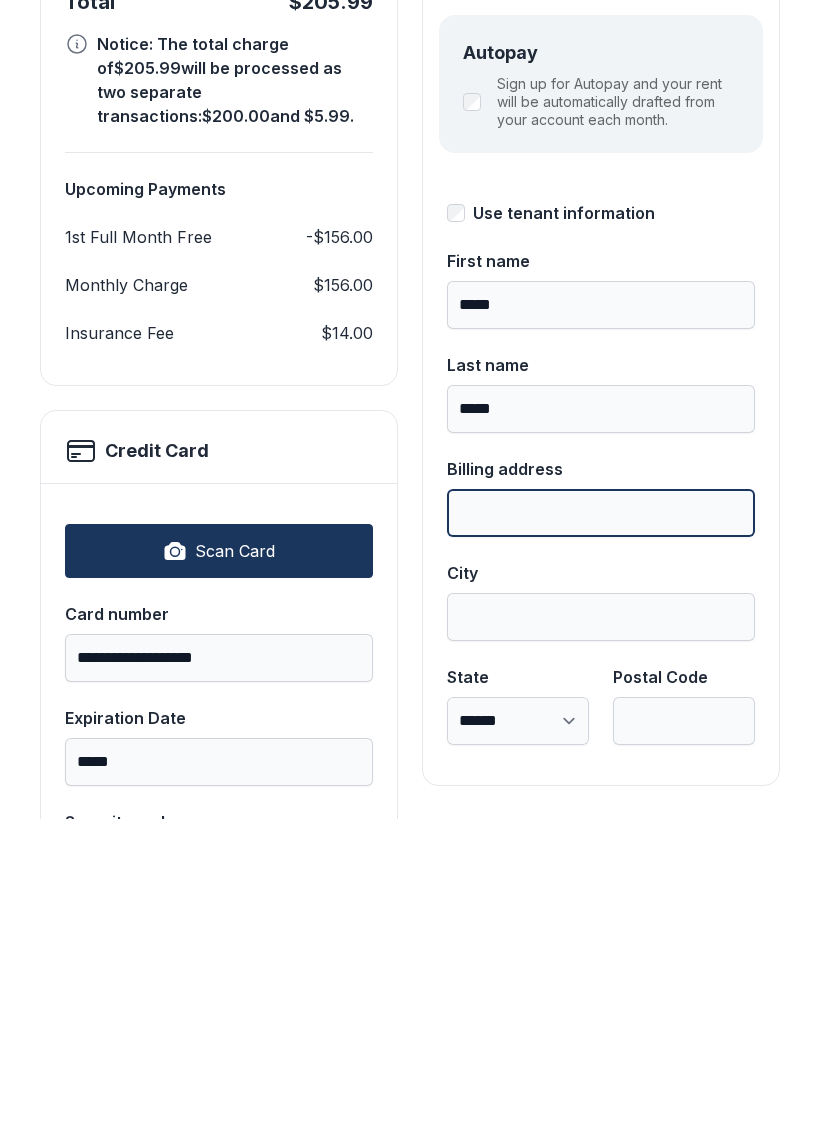 click on "Billing address" at bounding box center [601, 825] 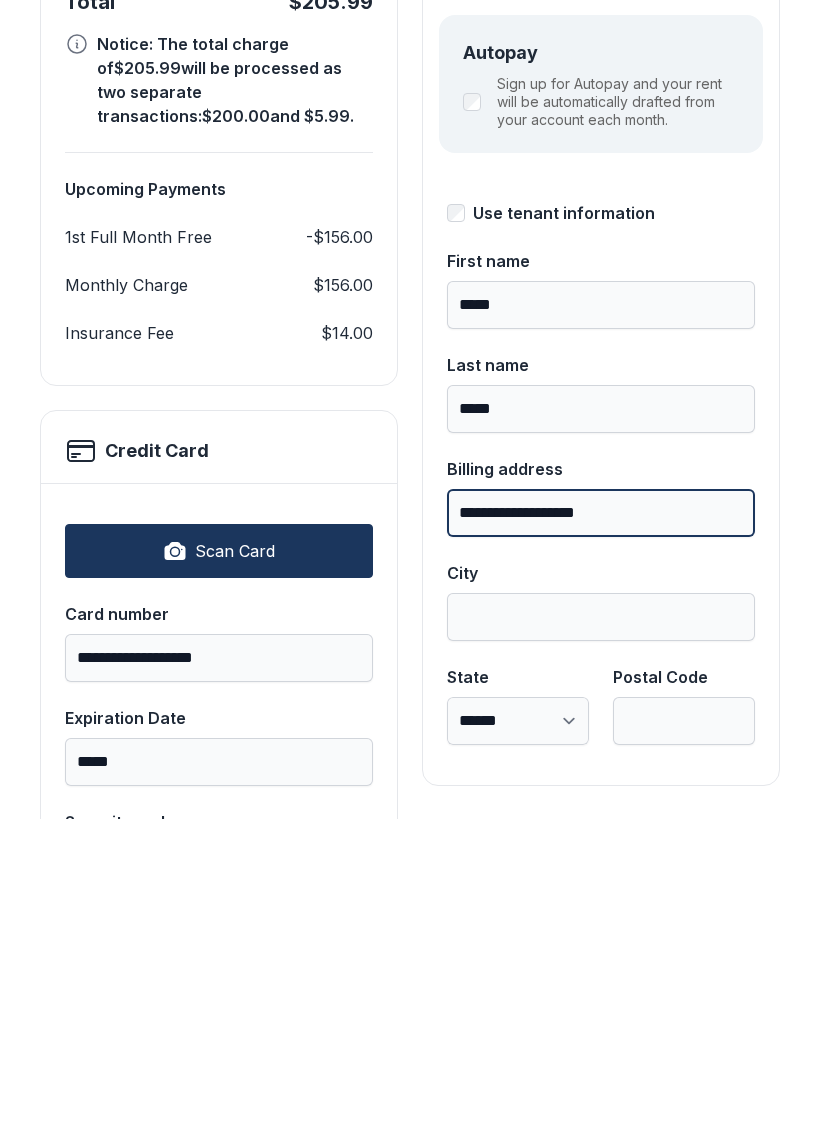 type on "**********" 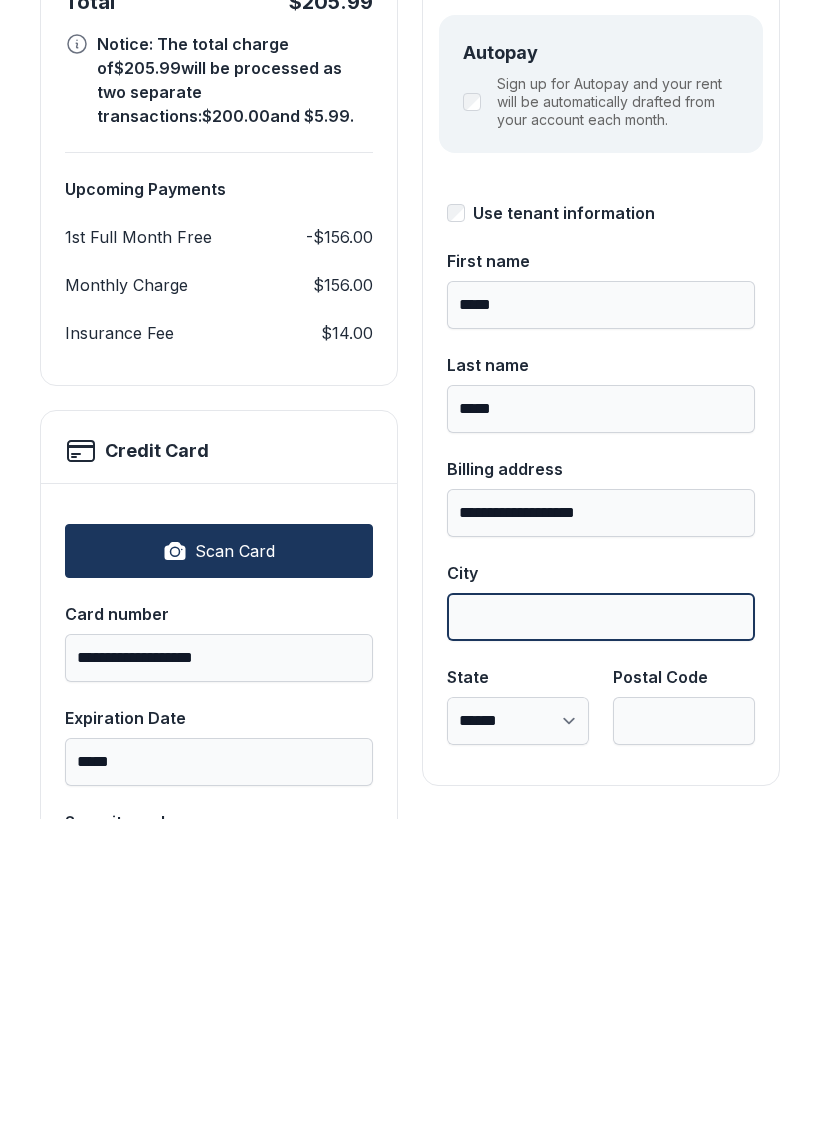 click on "City" at bounding box center [601, 929] 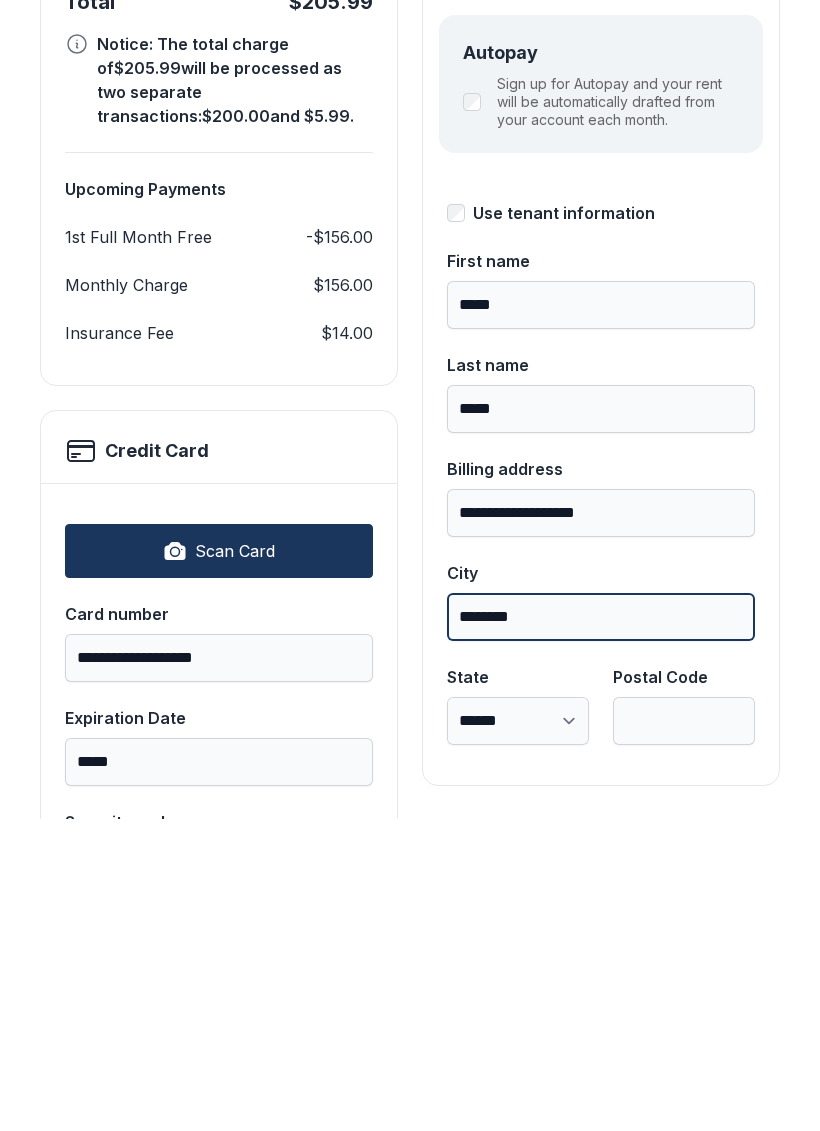type on "********" 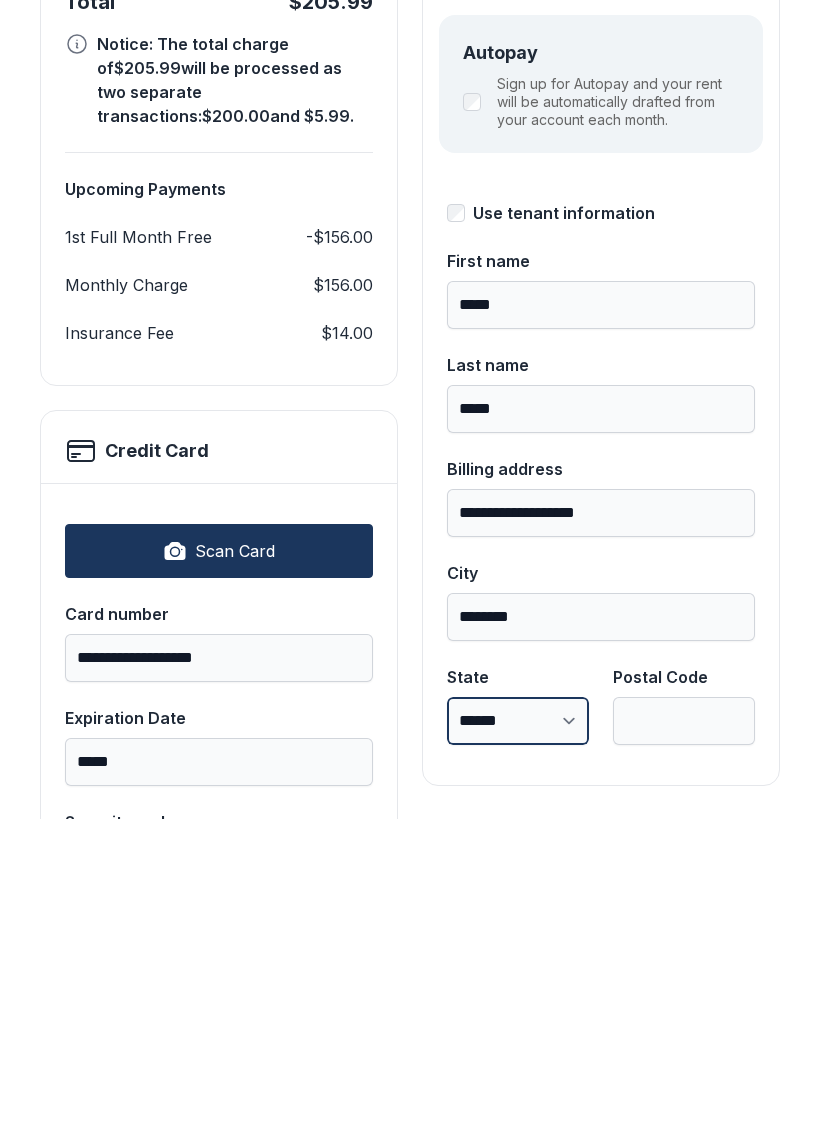 click on "**********" at bounding box center (518, 1033) 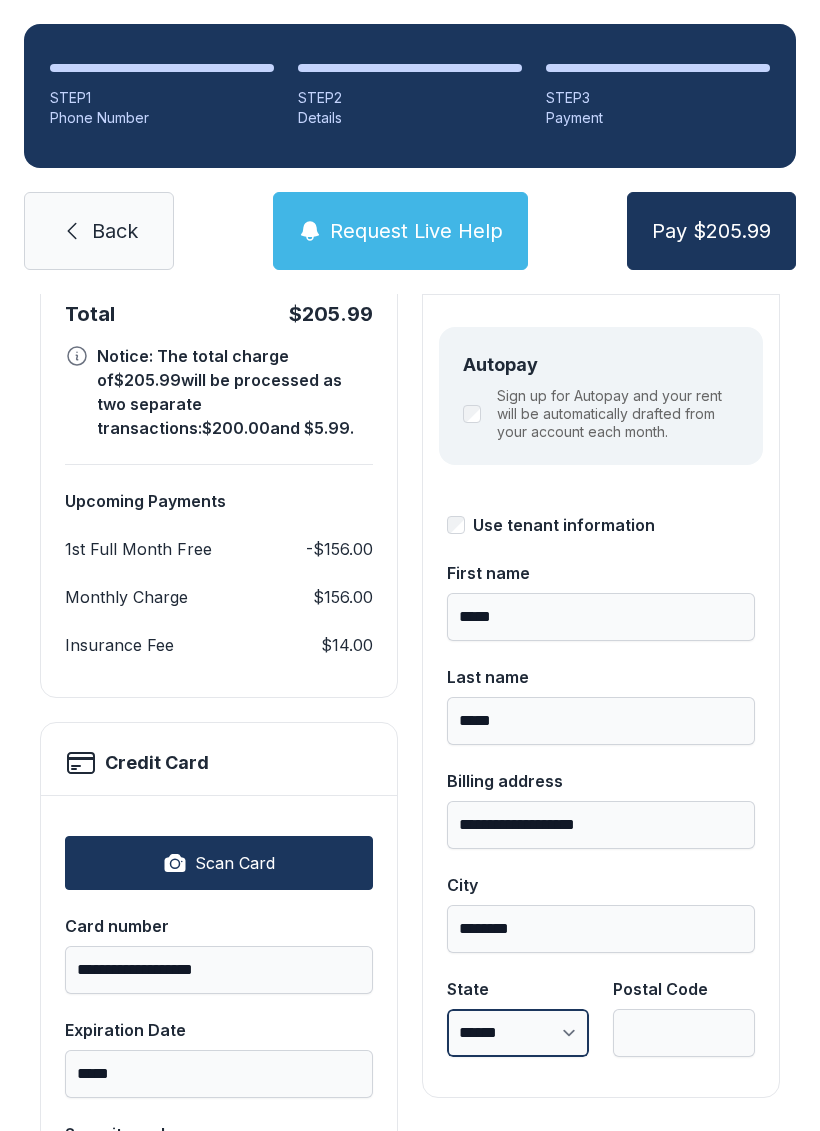 select on "**" 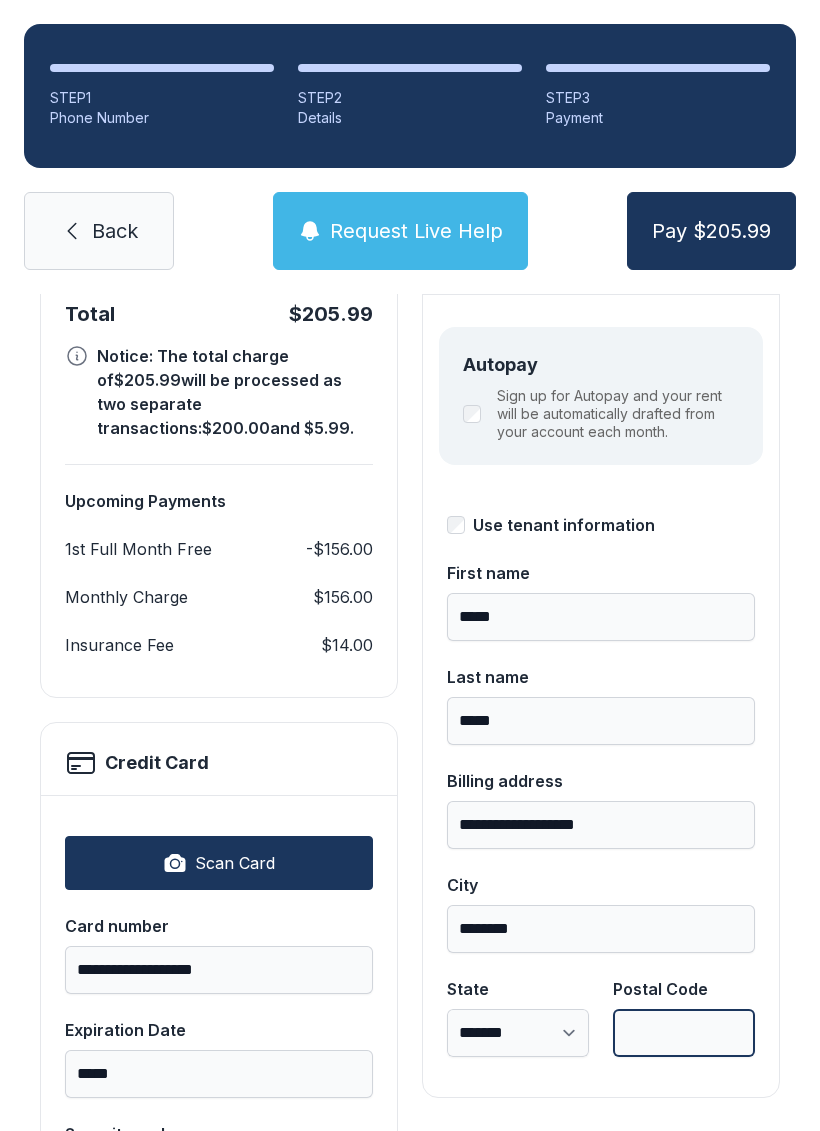 click on "Postal Code" at bounding box center [684, 1033] 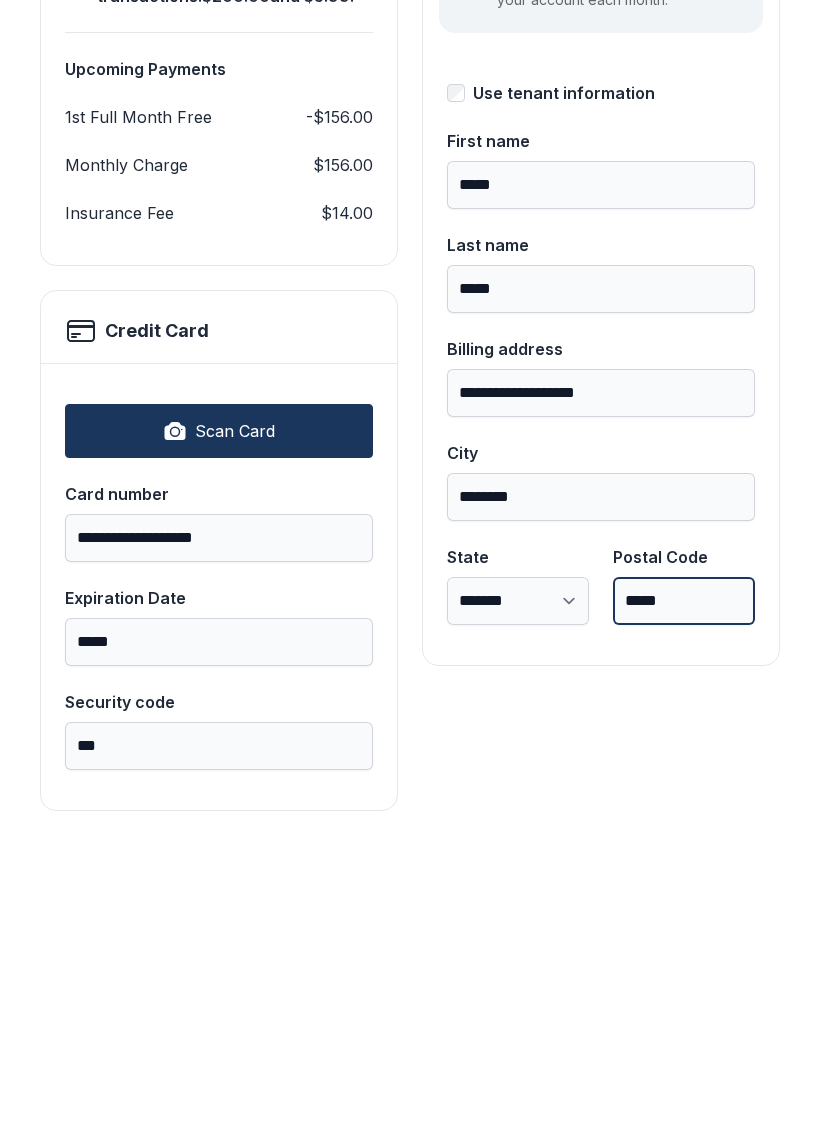scroll, scrollTop: 339, scrollLeft: 0, axis: vertical 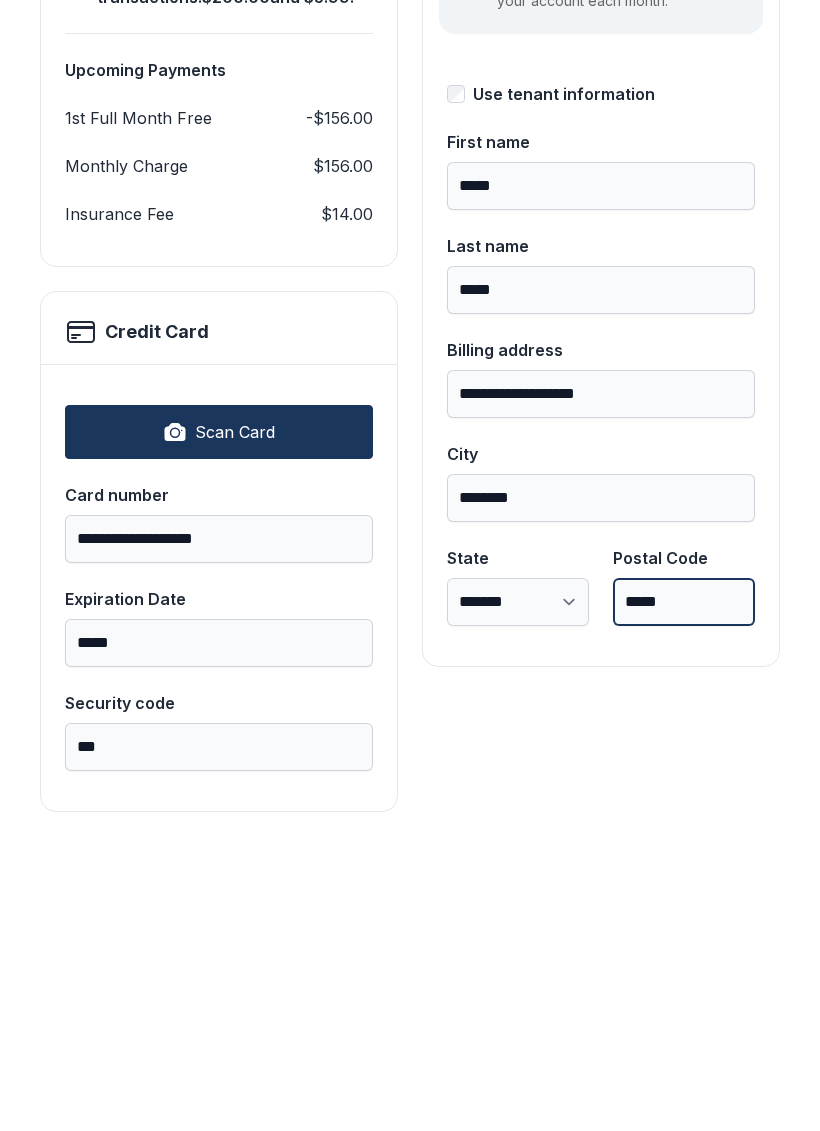 type on "*****" 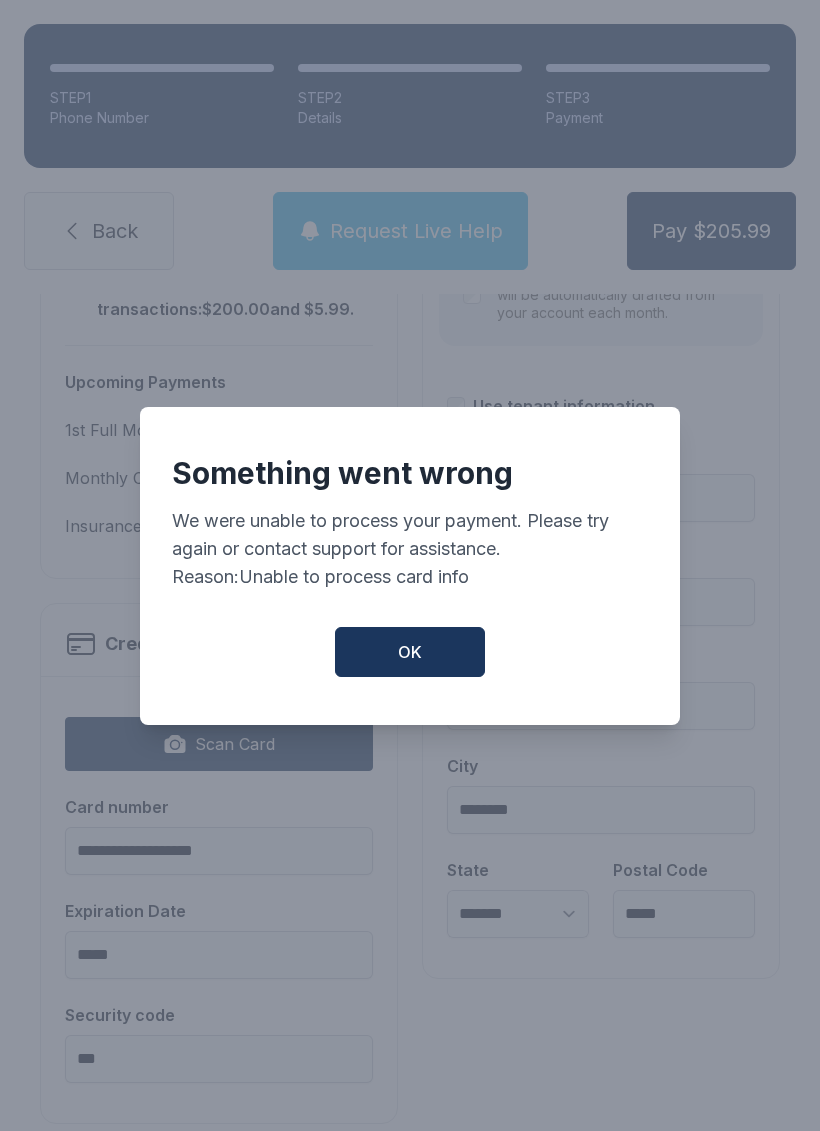 click on "OK" at bounding box center (410, 652) 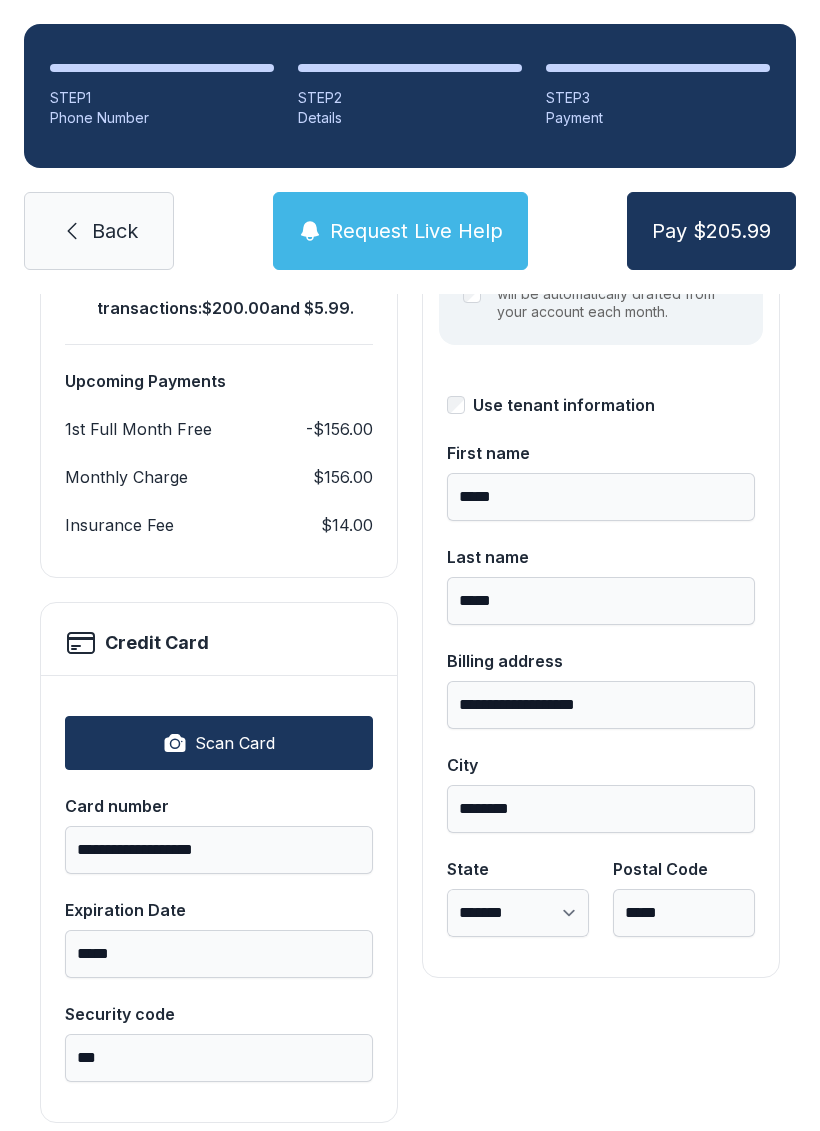 scroll, scrollTop: 339, scrollLeft: 0, axis: vertical 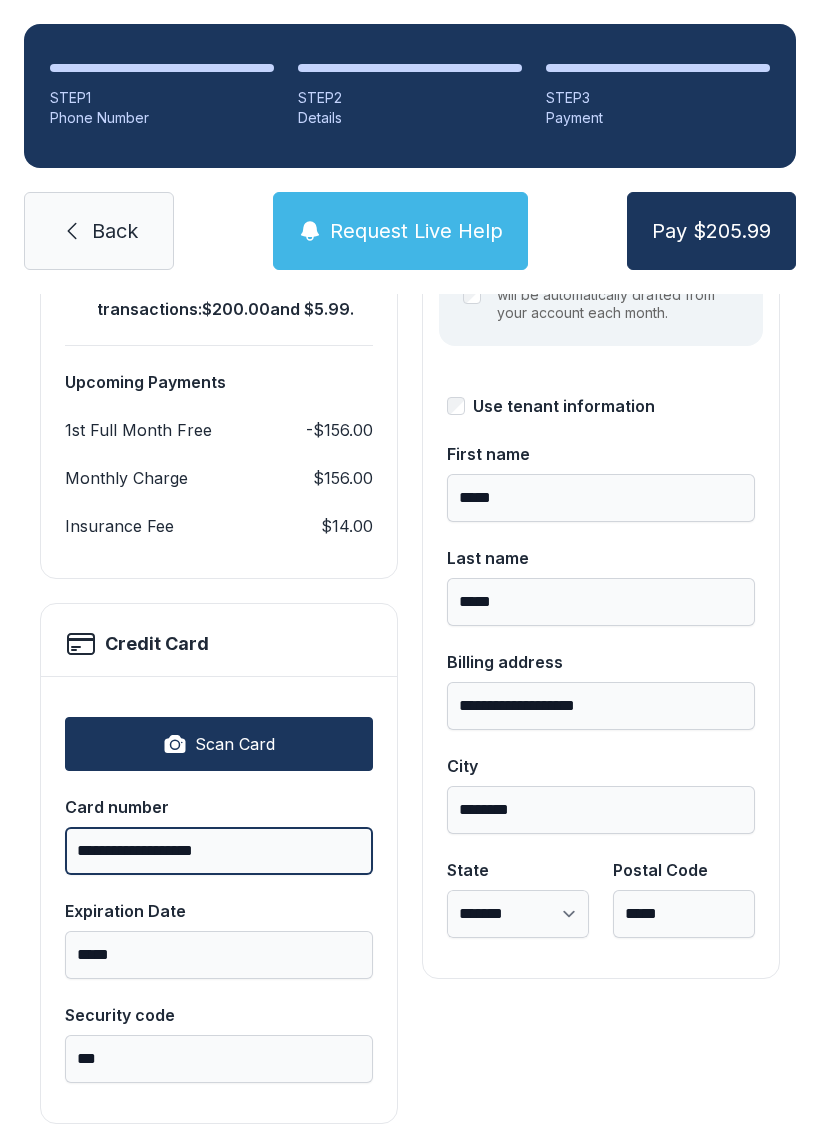 click on "**********" at bounding box center [219, 851] 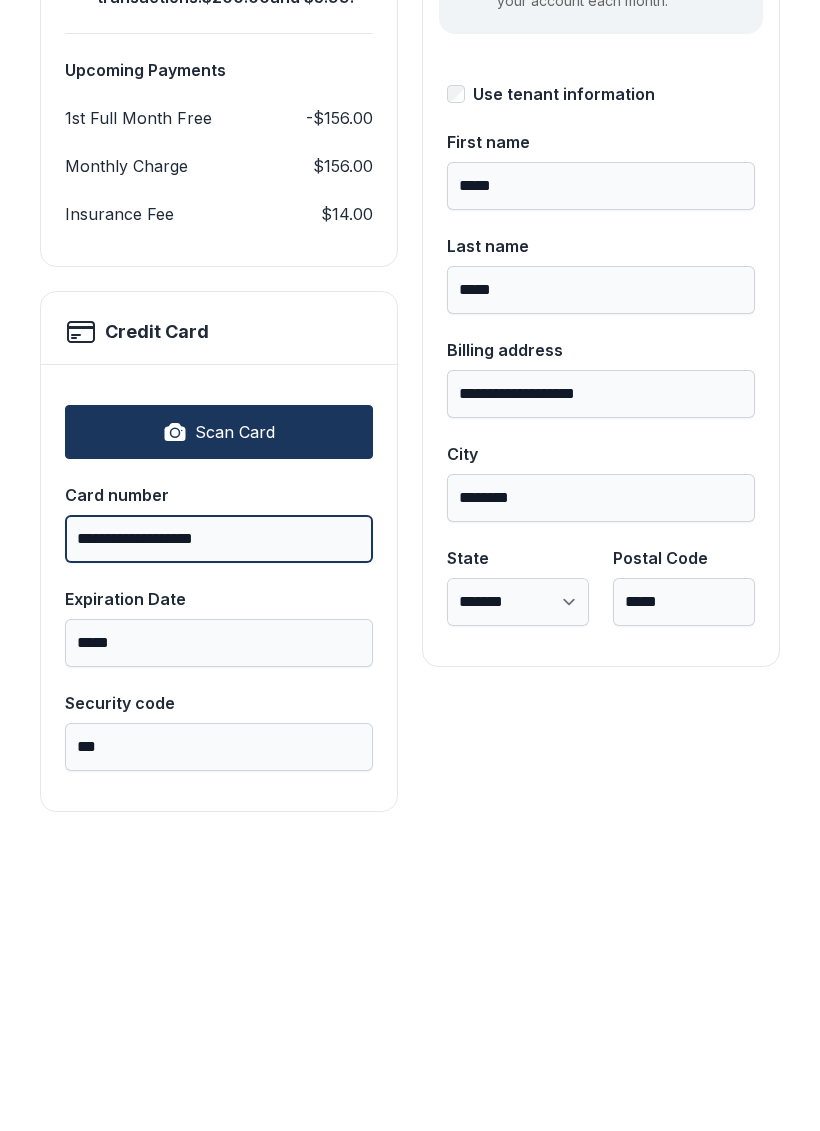 type on "**********" 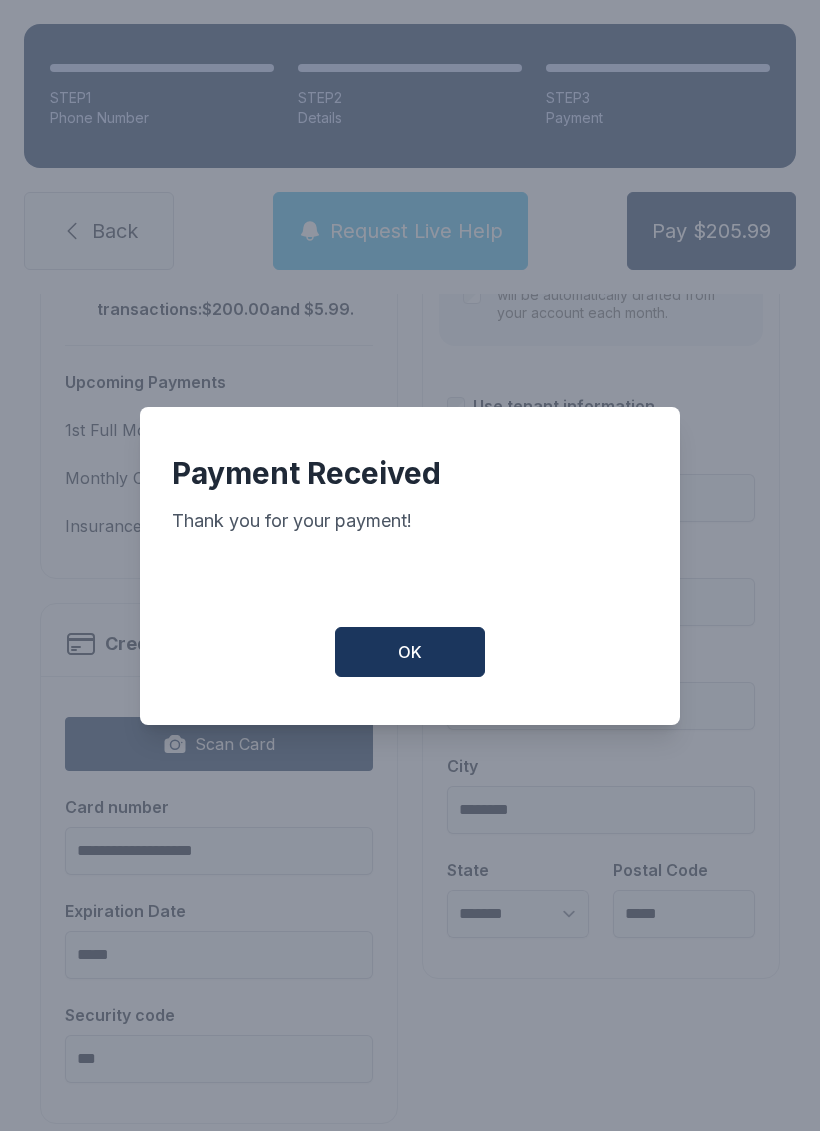 click on "OK" at bounding box center [410, 652] 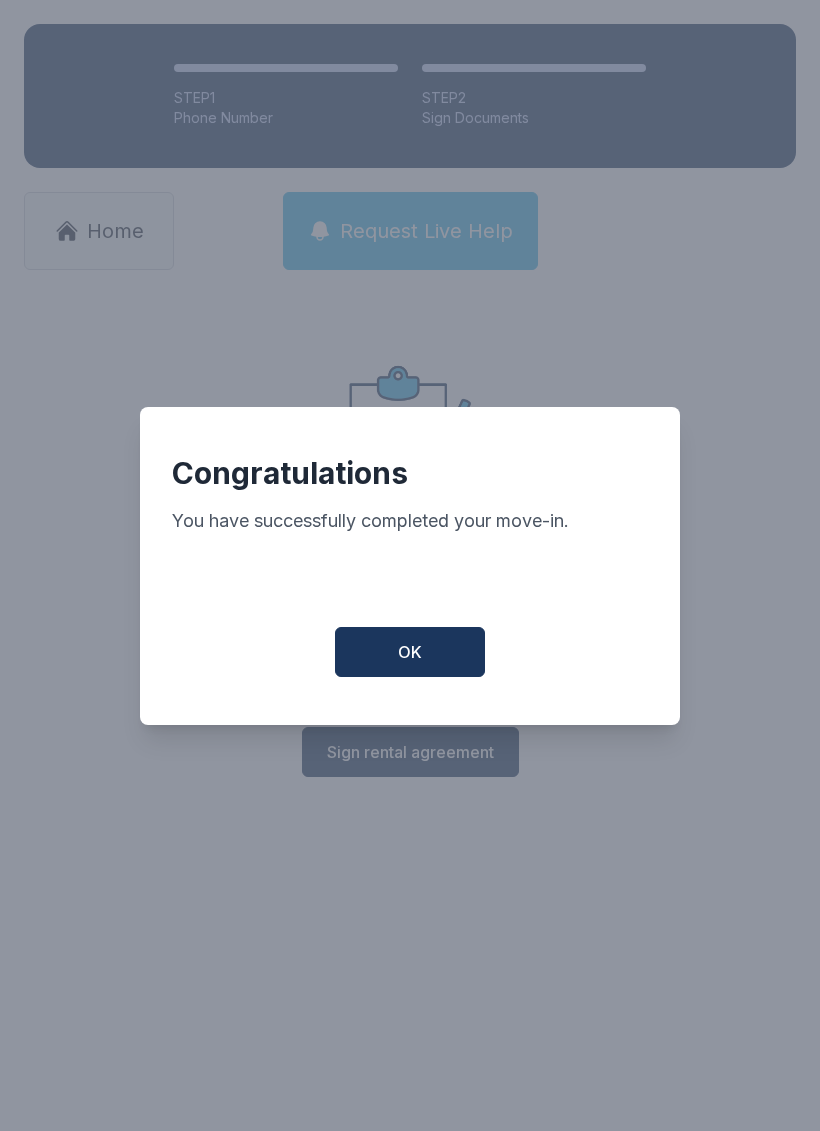 click on "OK" at bounding box center (410, 652) 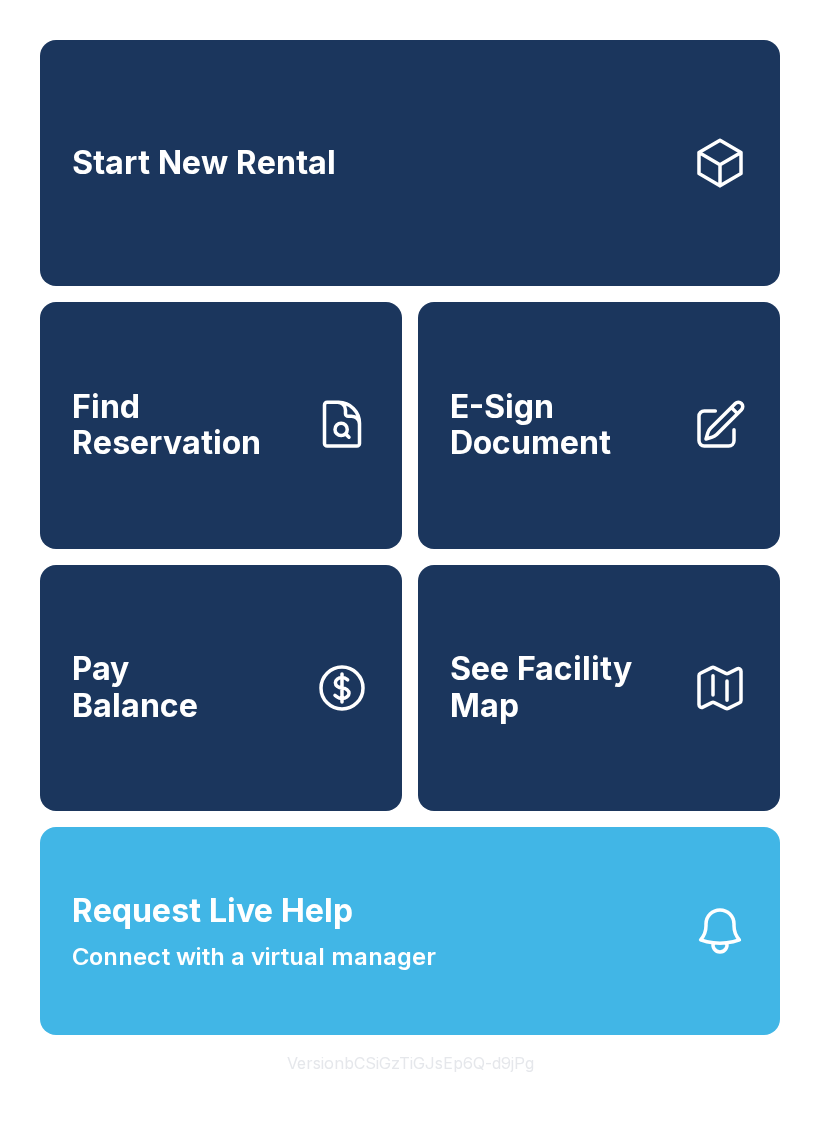 click on "Connect with a virtual manager" at bounding box center [254, 957] 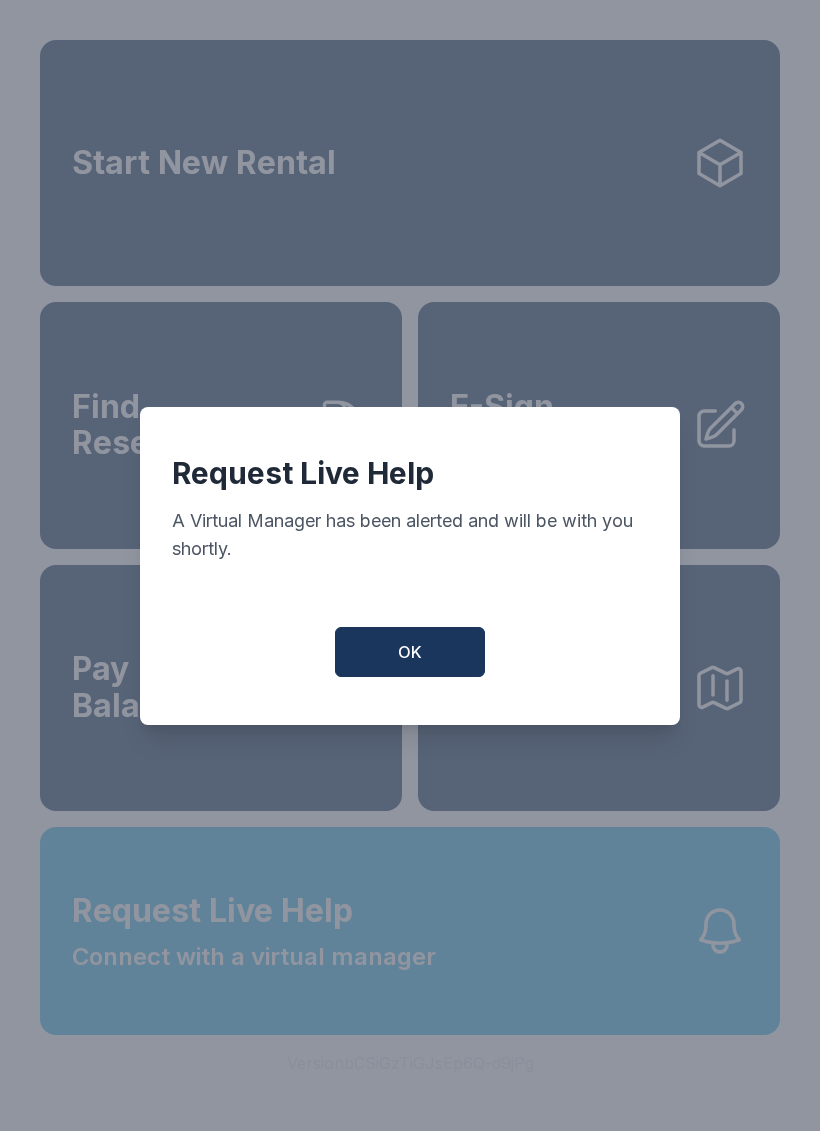 click on "OK" at bounding box center (410, 652) 